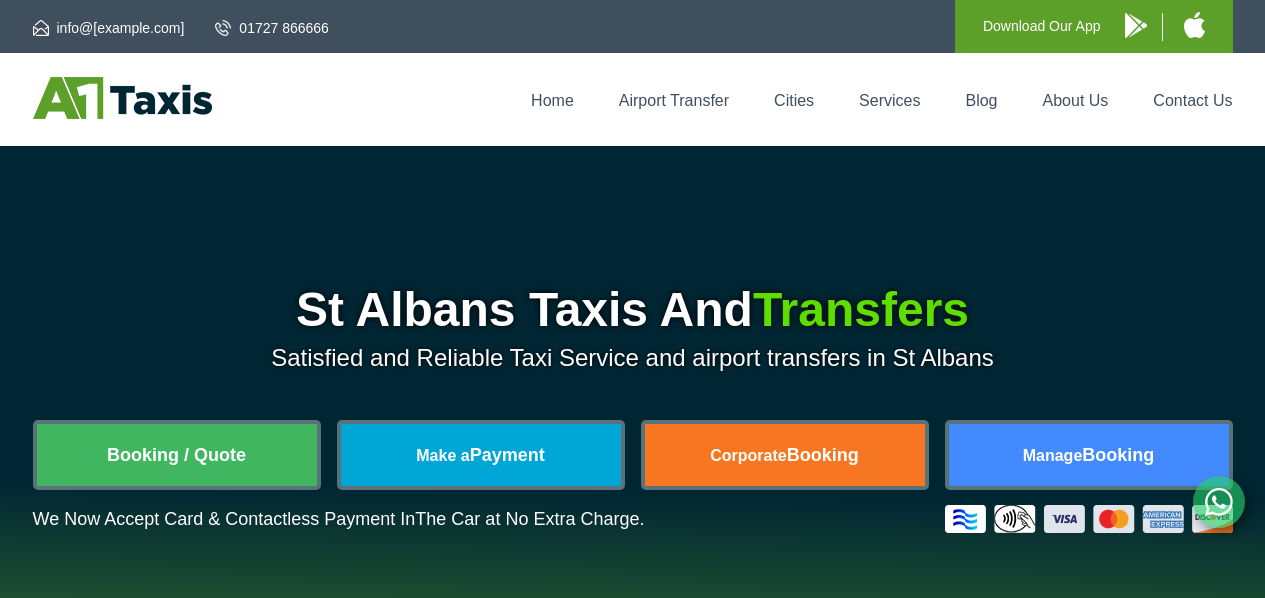 scroll, scrollTop: 0, scrollLeft: 0, axis: both 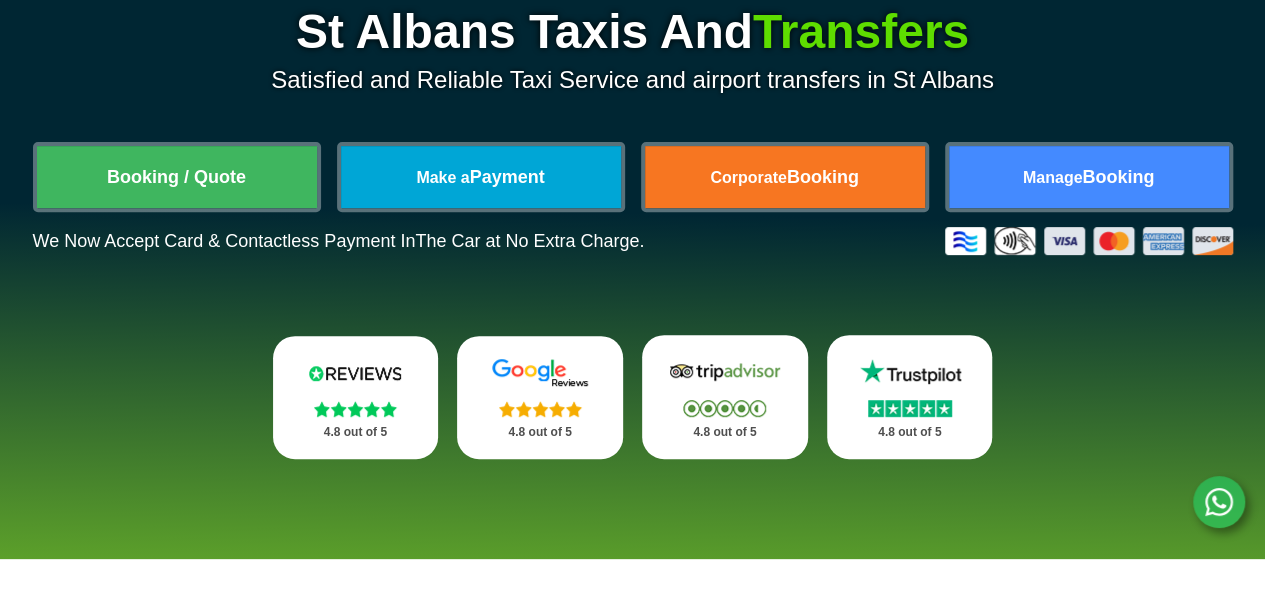 drag, startPoint x: 1276, startPoint y: 41, endPoint x: 1279, endPoint y: 63, distance: 22.203604 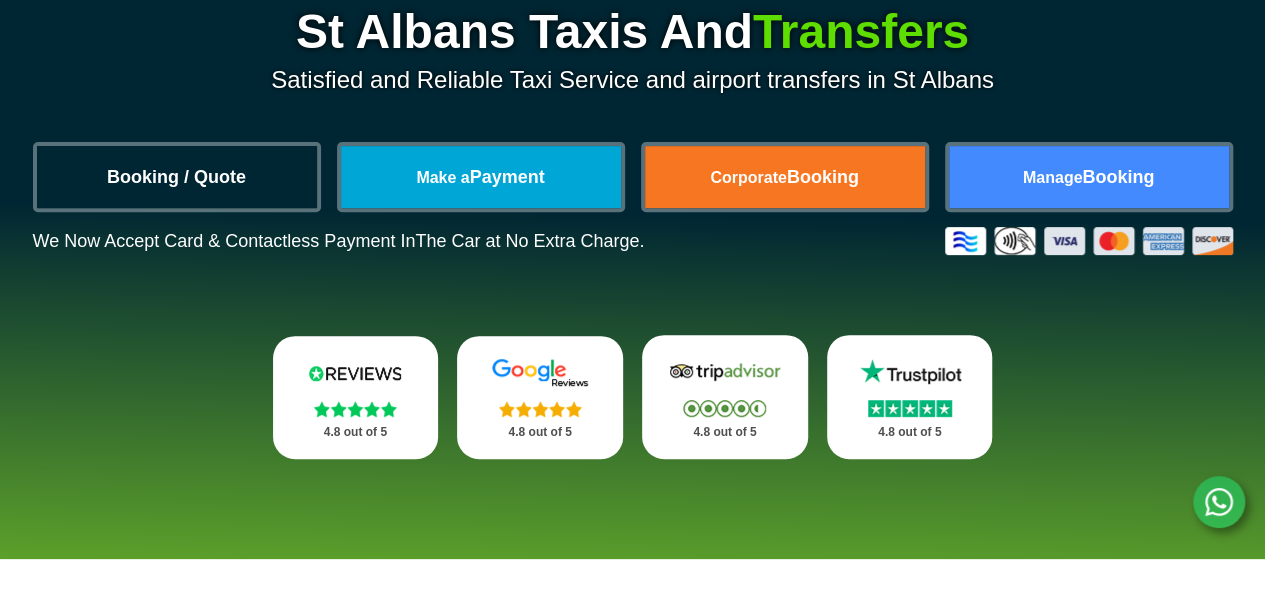 click on "Booking / Quote" at bounding box center (177, 177) 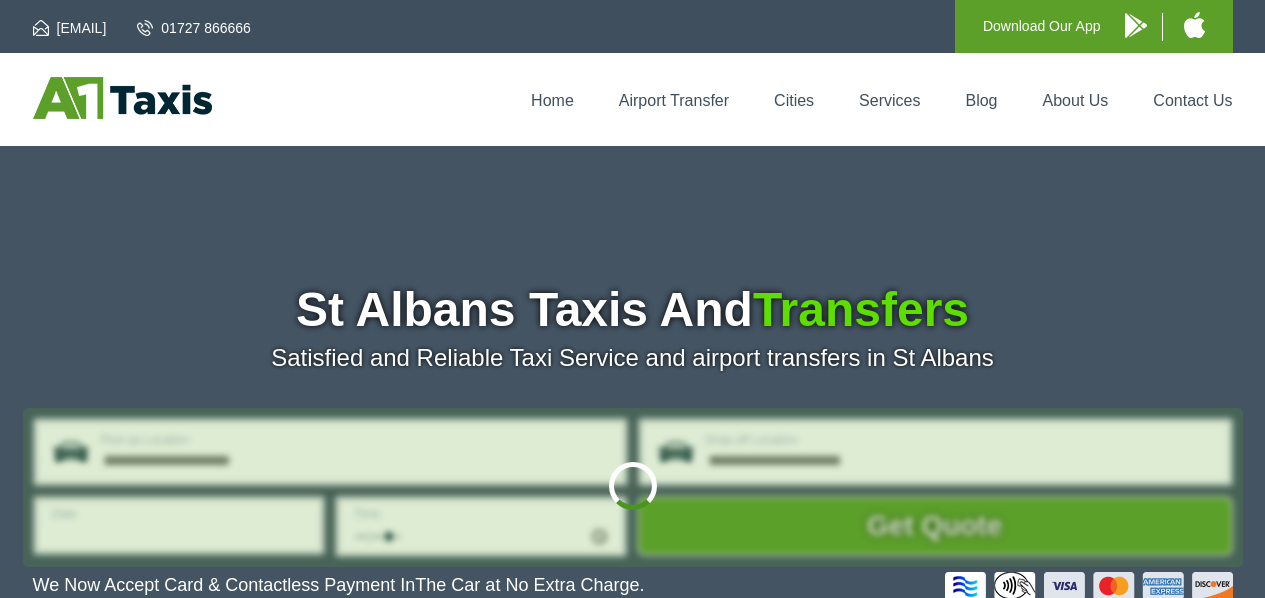 scroll, scrollTop: 0, scrollLeft: 0, axis: both 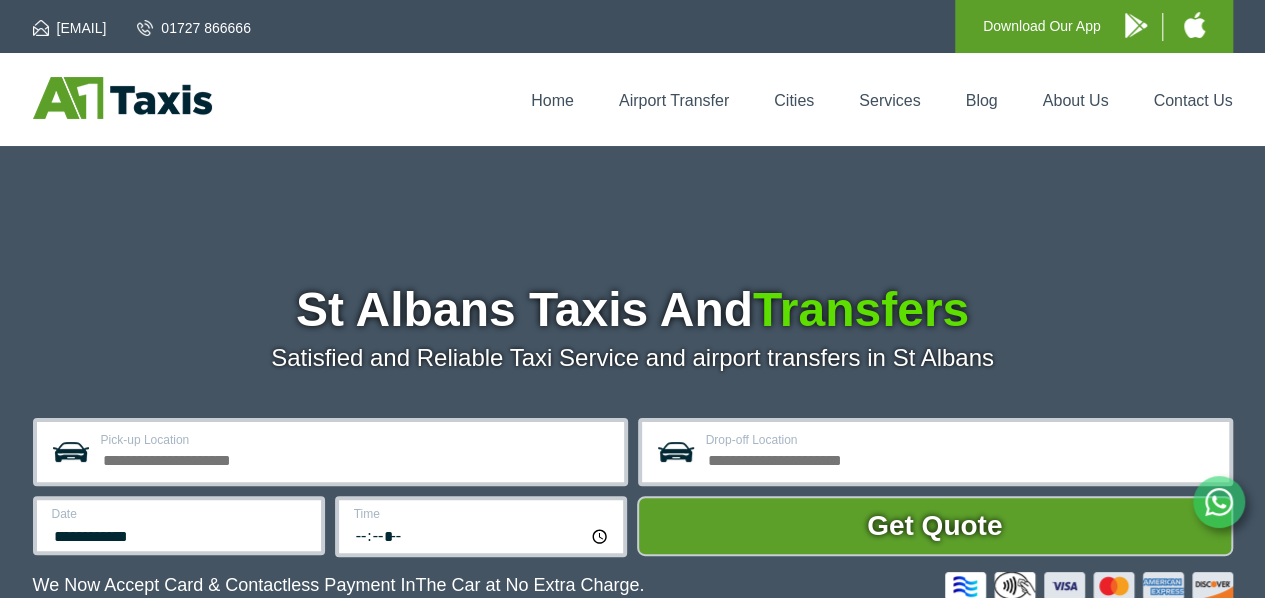 click on "Pick-up Location" at bounding box center [356, 458] 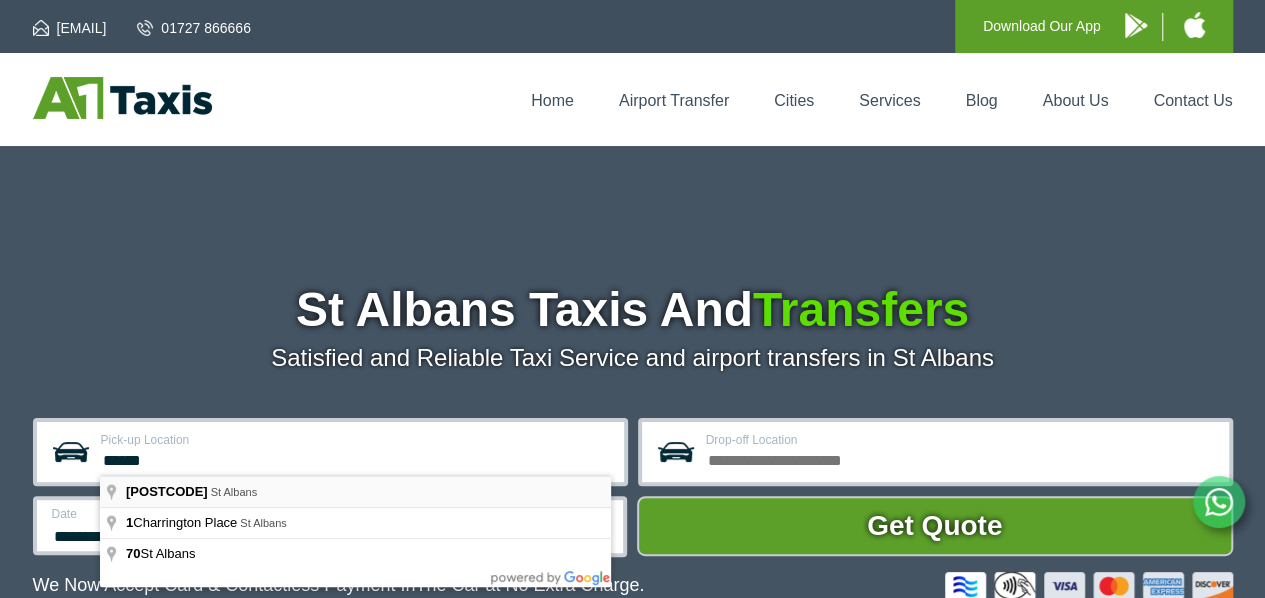 type on "**********" 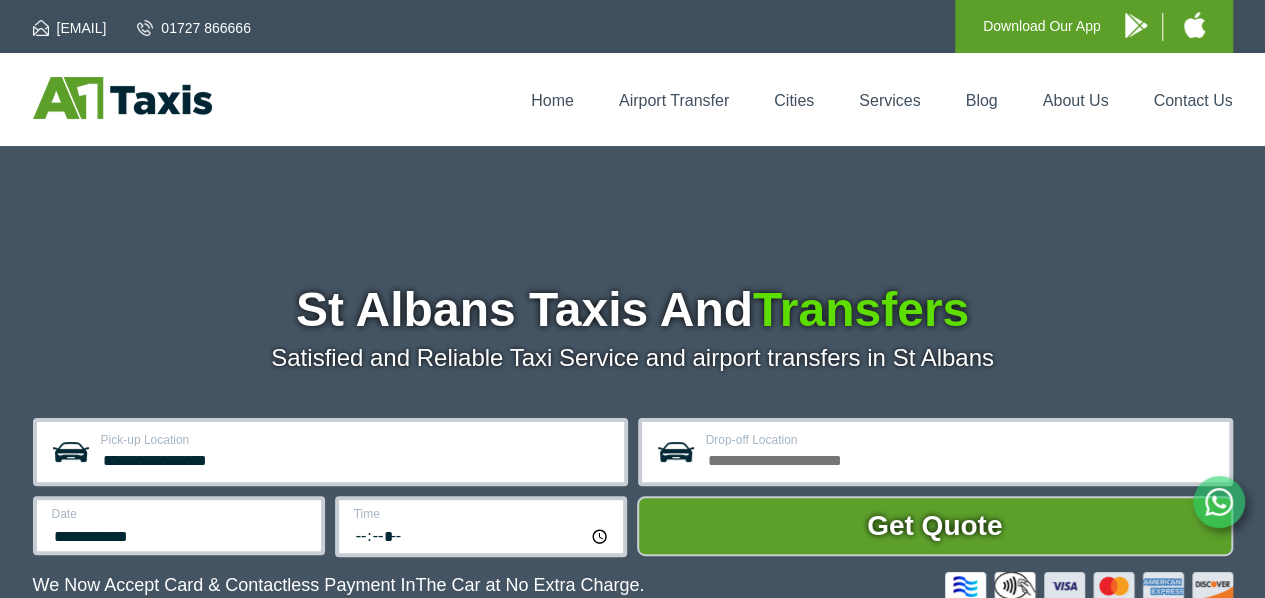 scroll, scrollTop: 234, scrollLeft: 0, axis: vertical 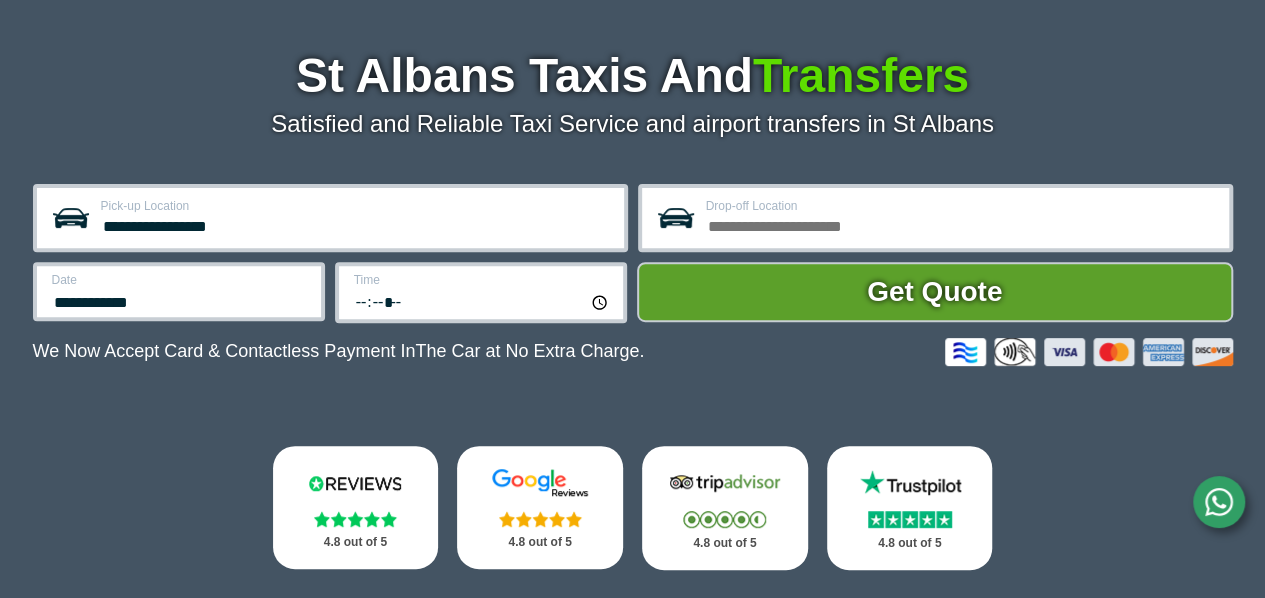 click on "**********" at bounding box center [179, 291] 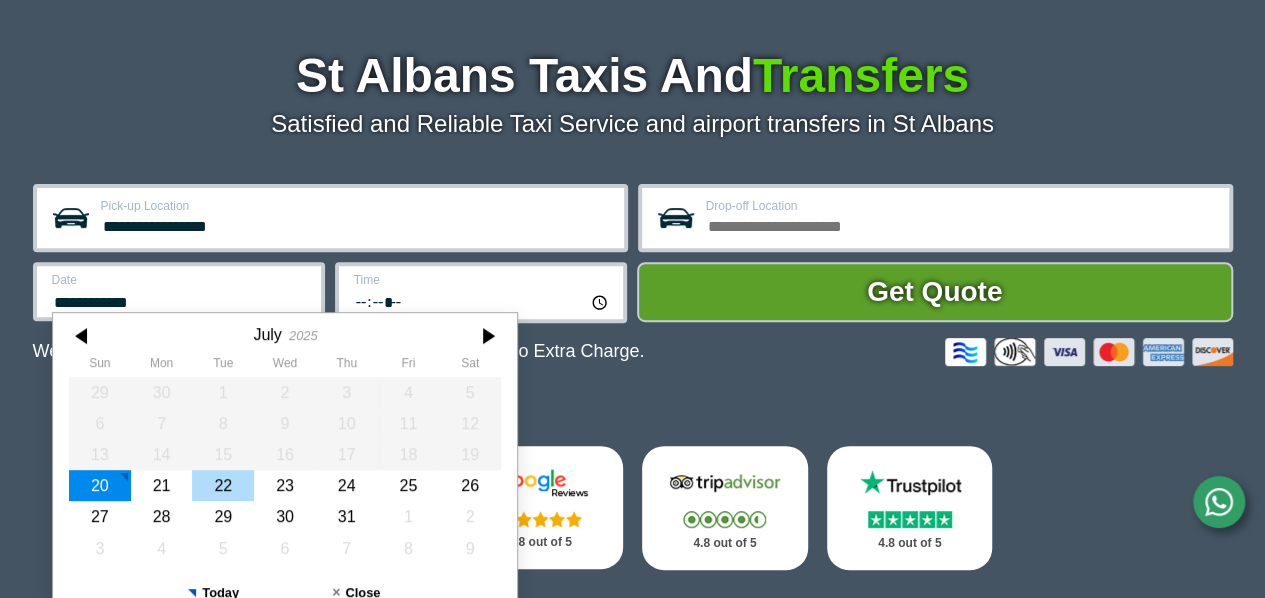 click on "22" at bounding box center (223, 485) 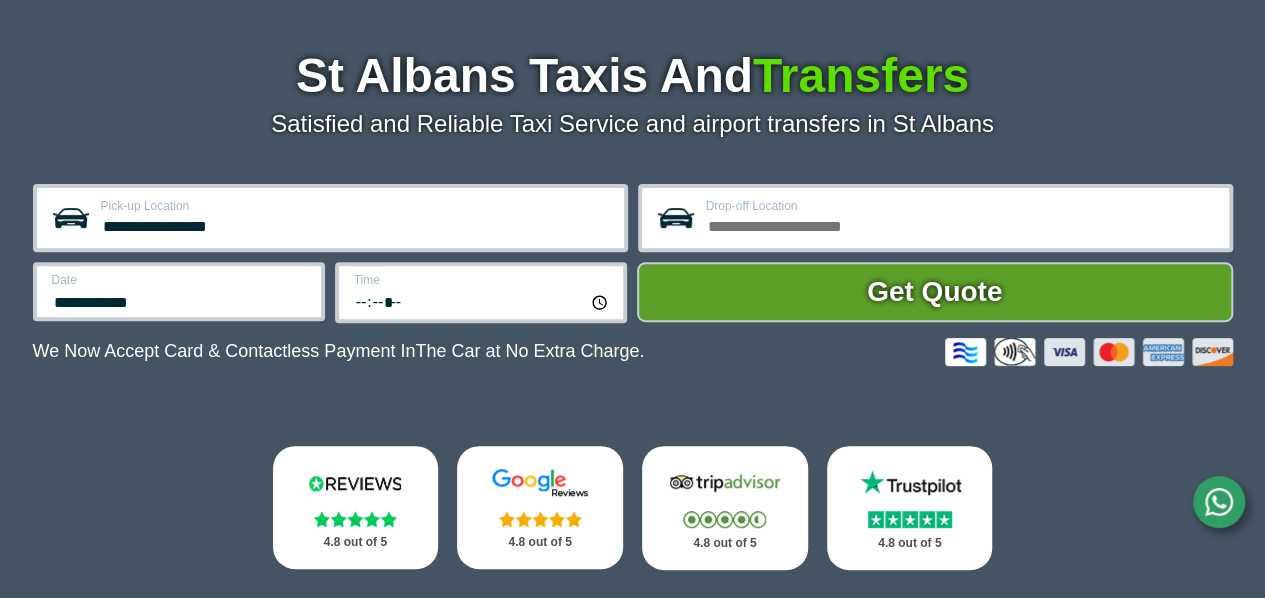 click on "*****" at bounding box center (482, 301) 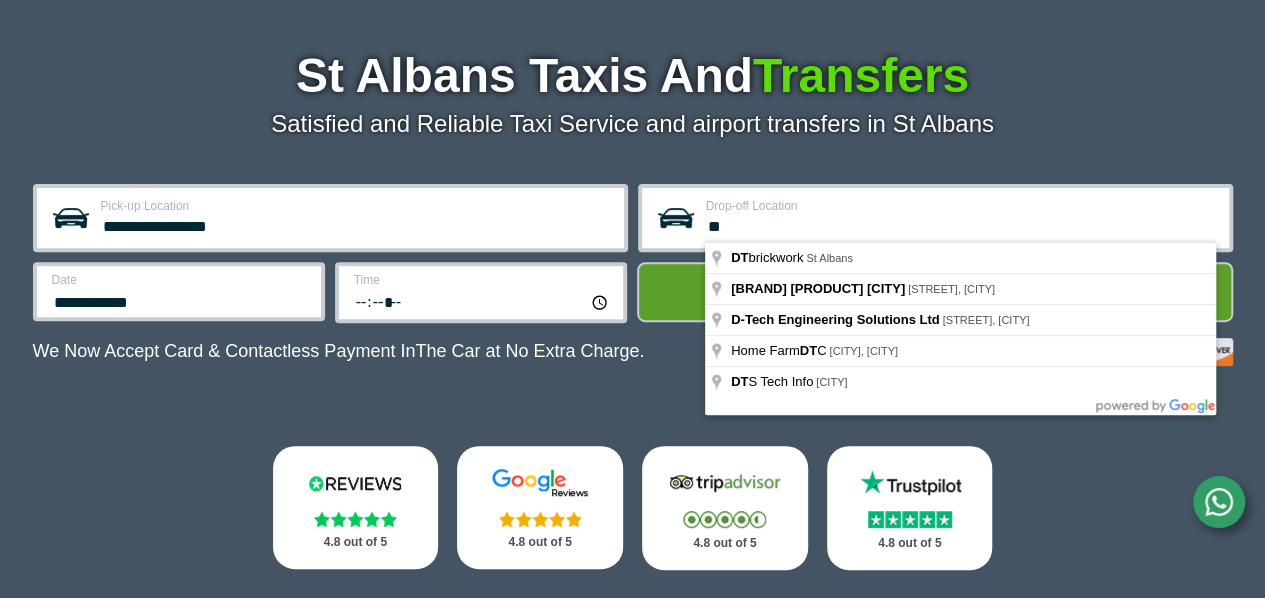 type on "*" 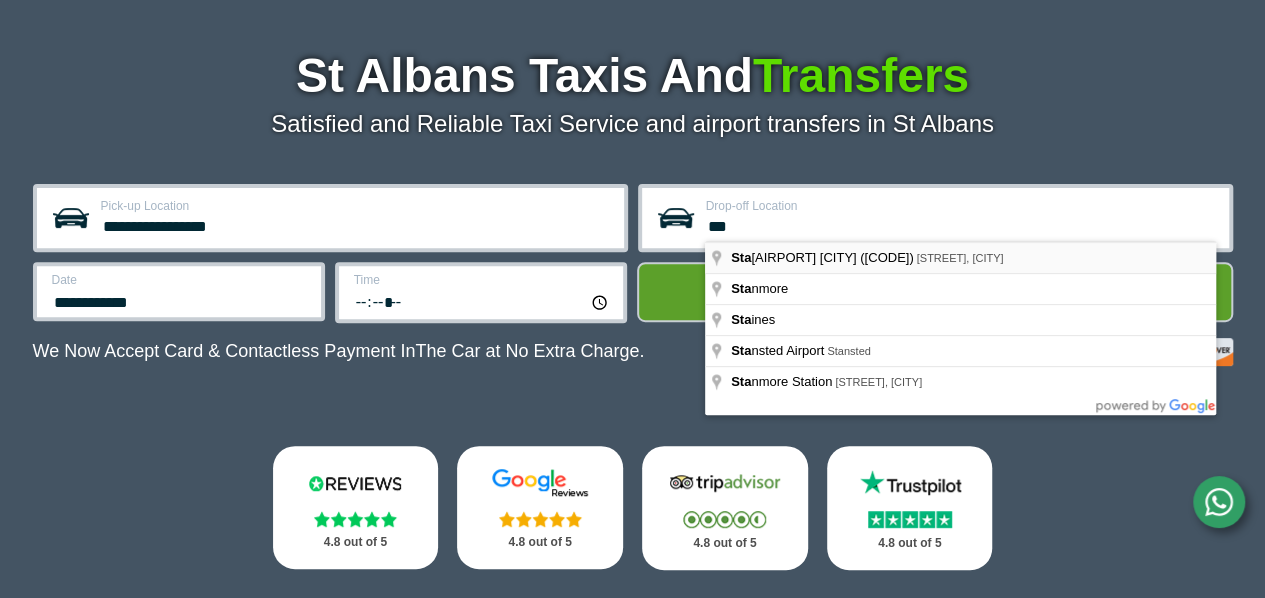 type on "**********" 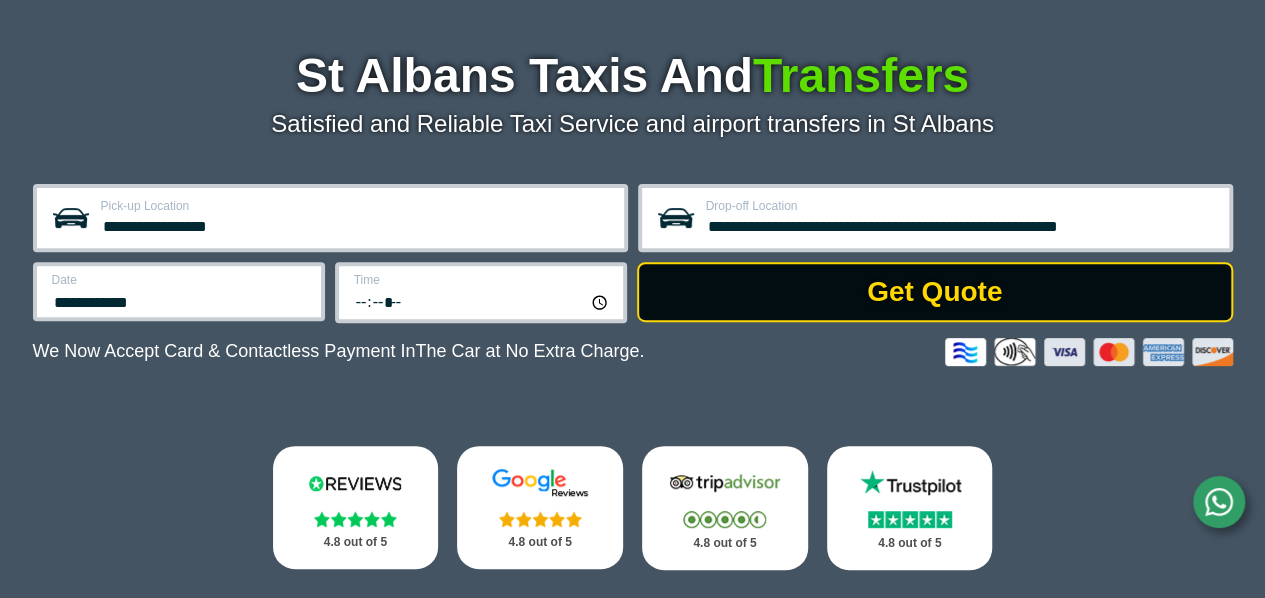 click on "Get Quote" at bounding box center [935, 292] 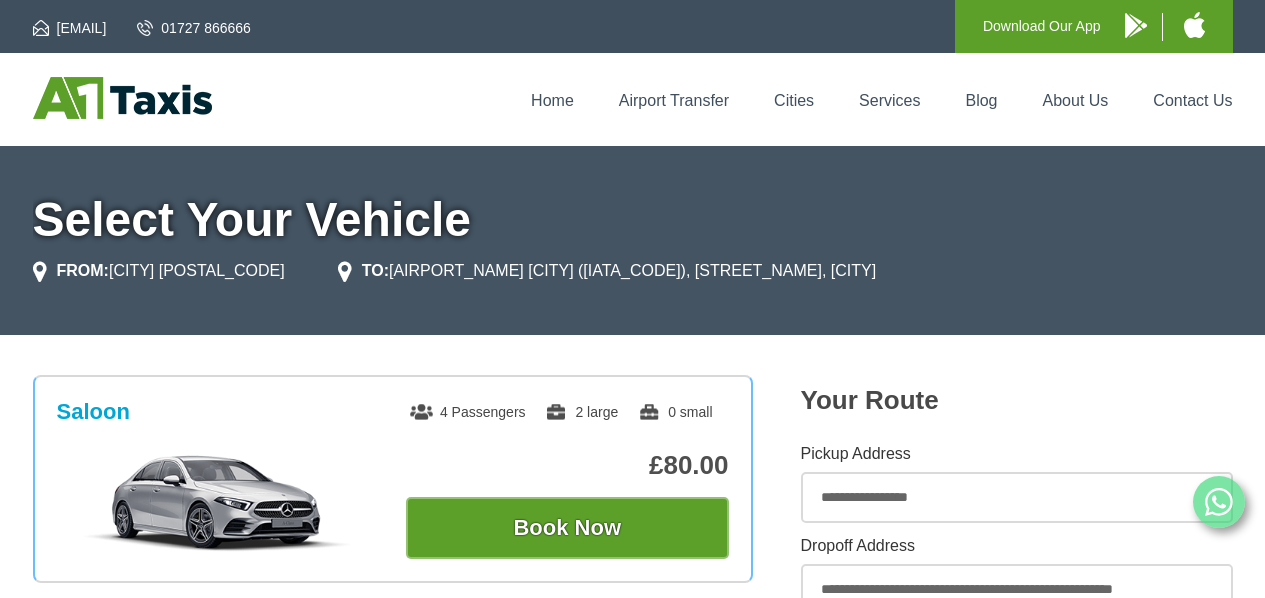 scroll, scrollTop: 0, scrollLeft: 0, axis: both 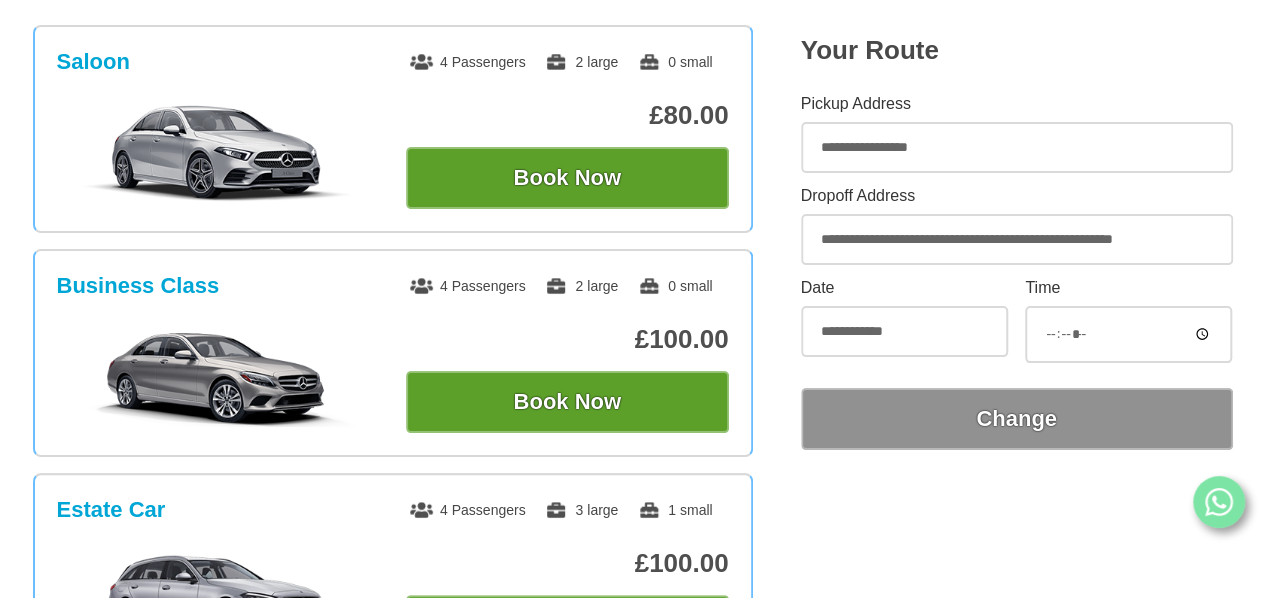 click on "*****" at bounding box center [1128, 334] 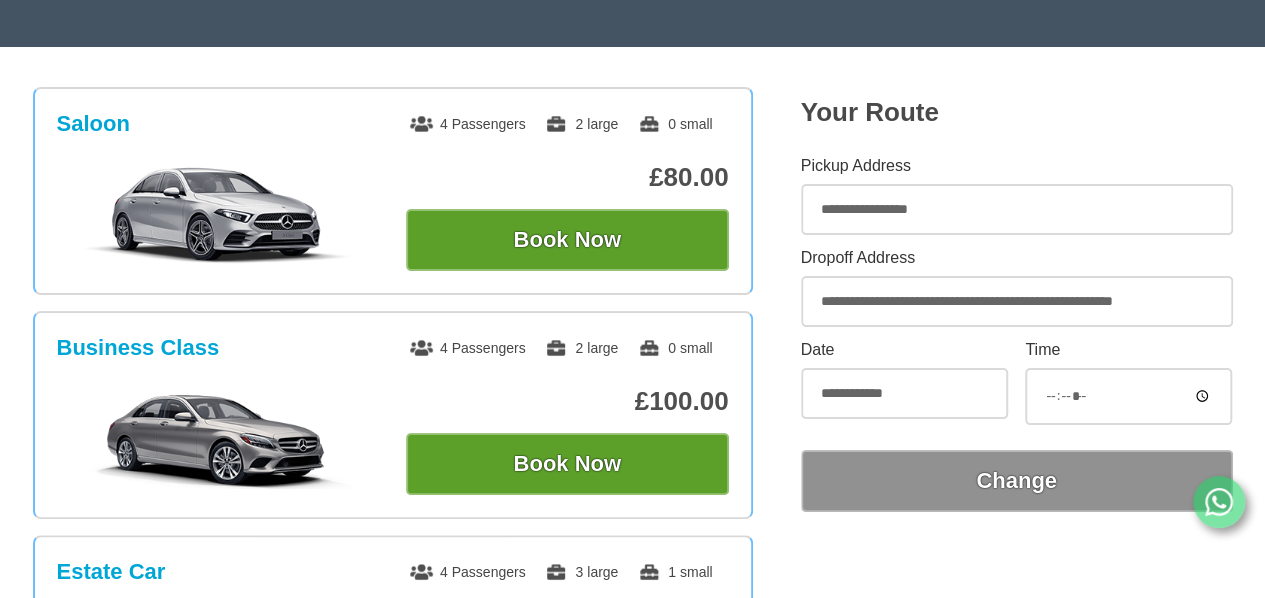 scroll, scrollTop: 292, scrollLeft: 0, axis: vertical 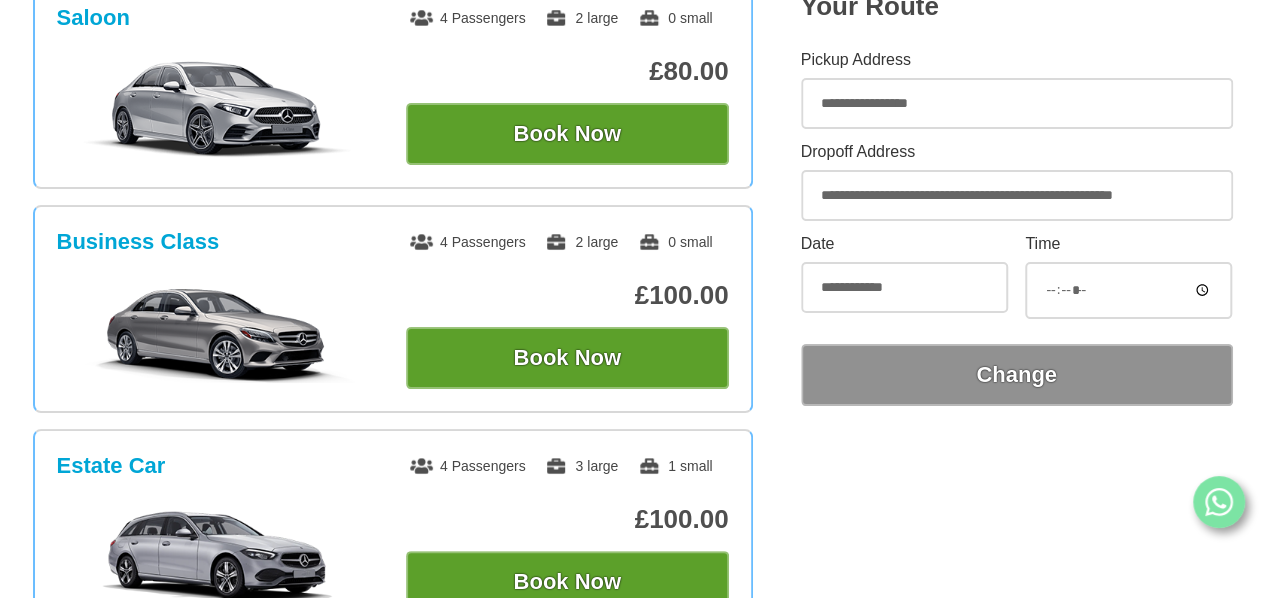 click on "**********" at bounding box center (904, 274) 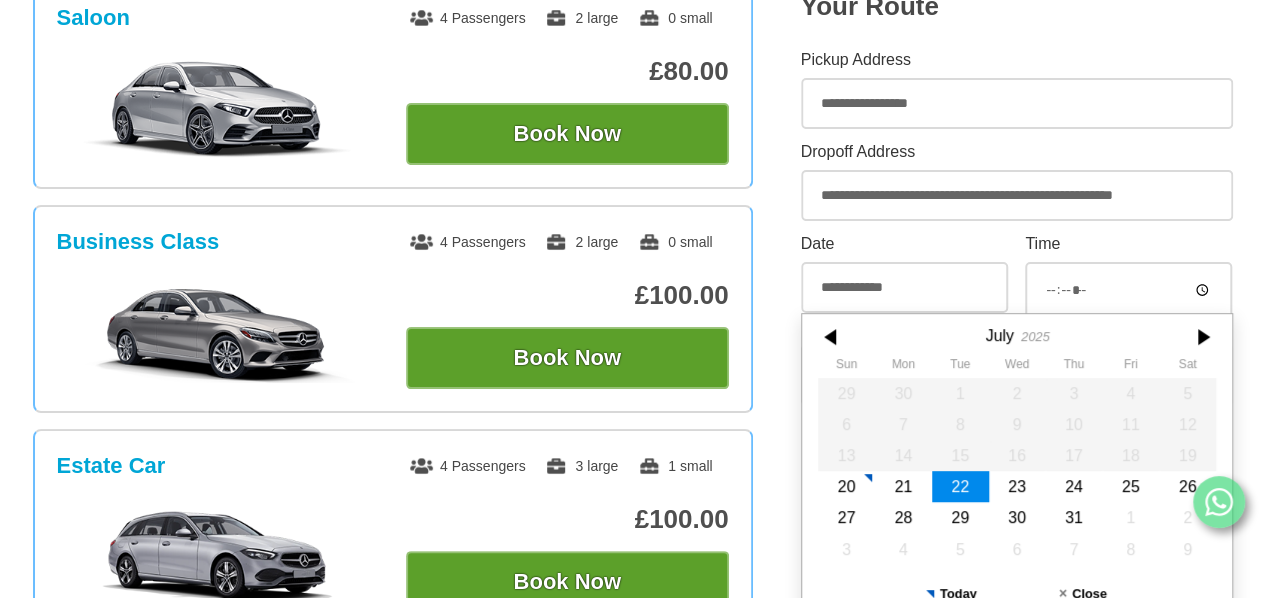 click on "Saloon
4 Passengers
2 large
0 small
£80.00
Book Now
Business Class
4 Passengers 2 large" at bounding box center [632, 756] 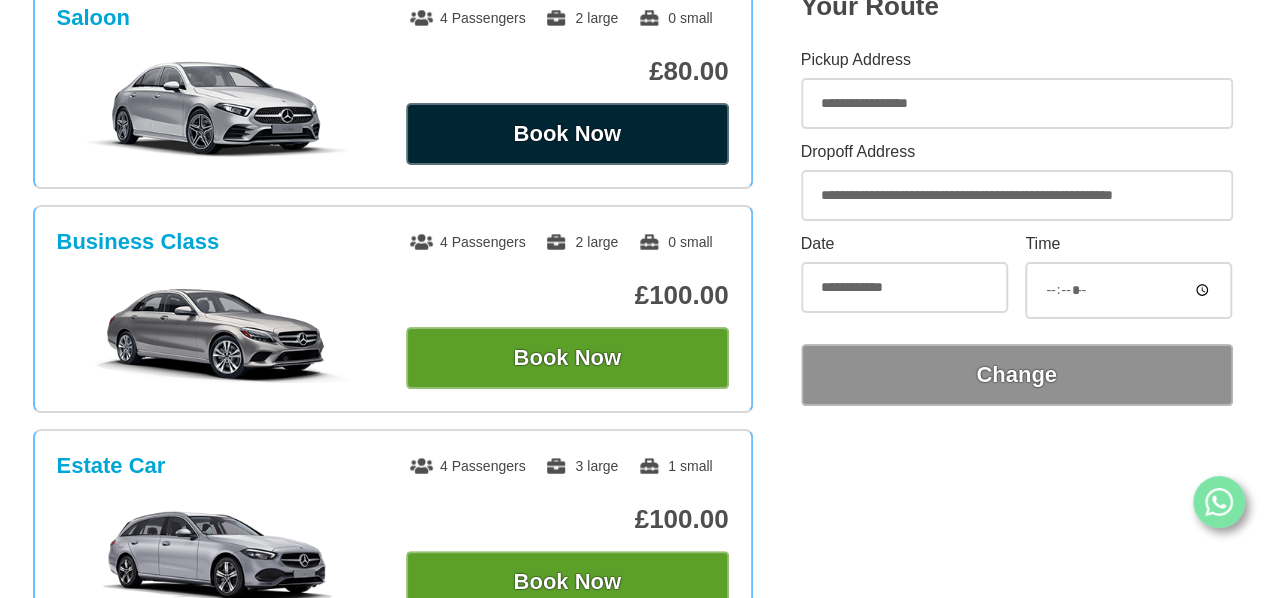 click on "Book Now" at bounding box center (567, 134) 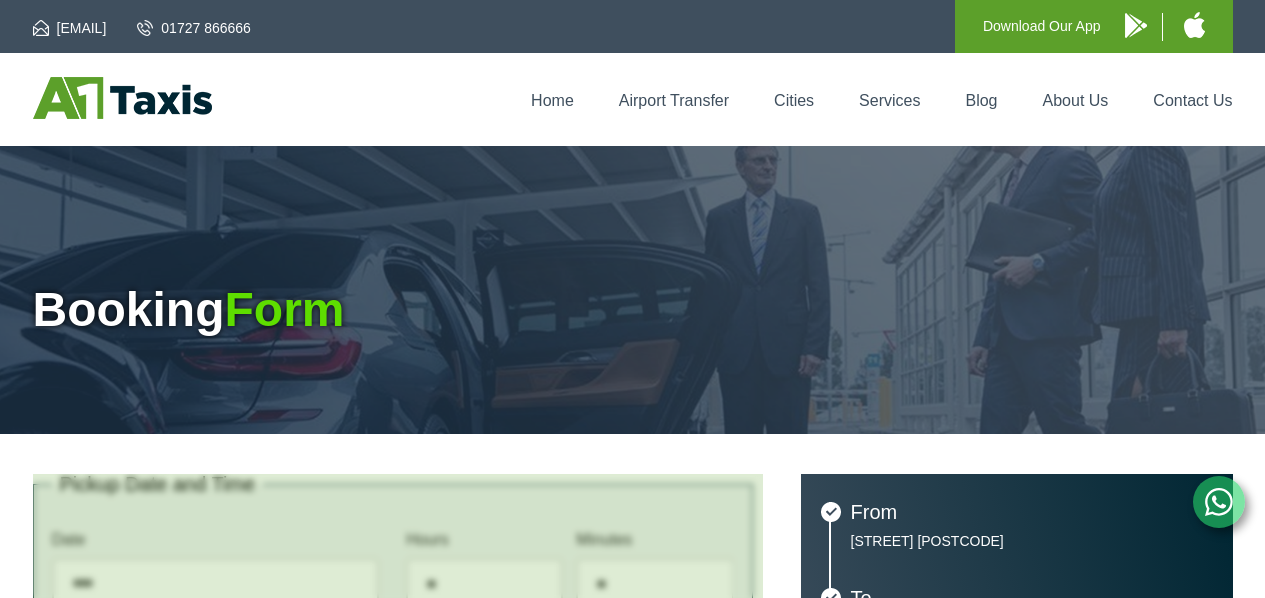 scroll, scrollTop: 0, scrollLeft: 0, axis: both 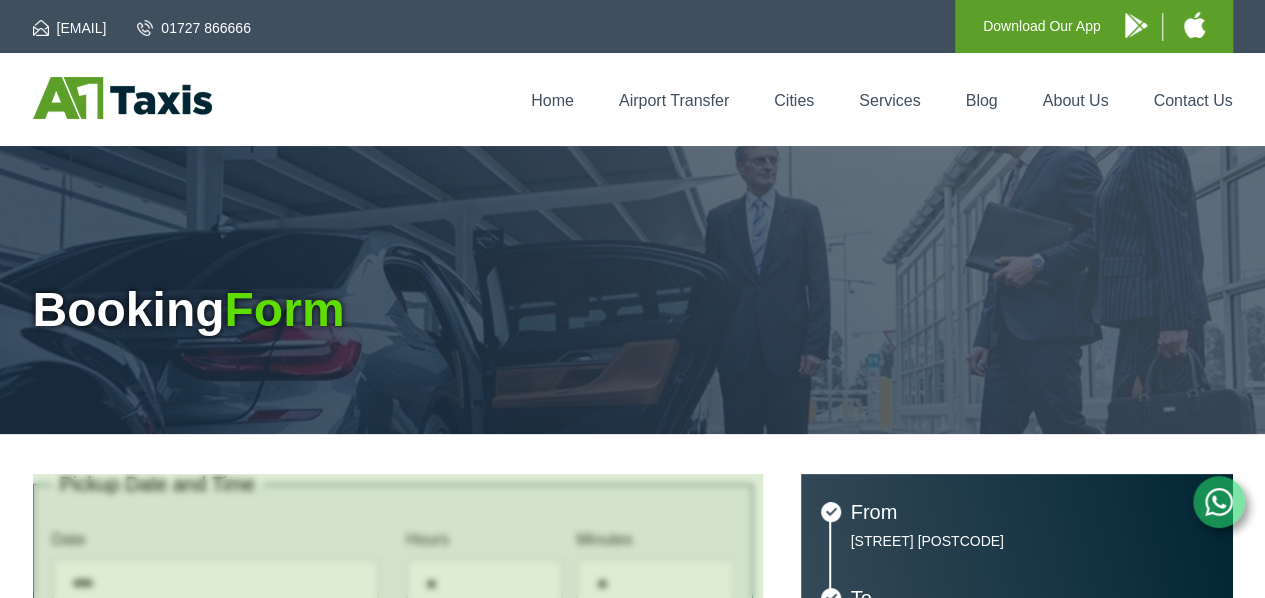type on "**********" 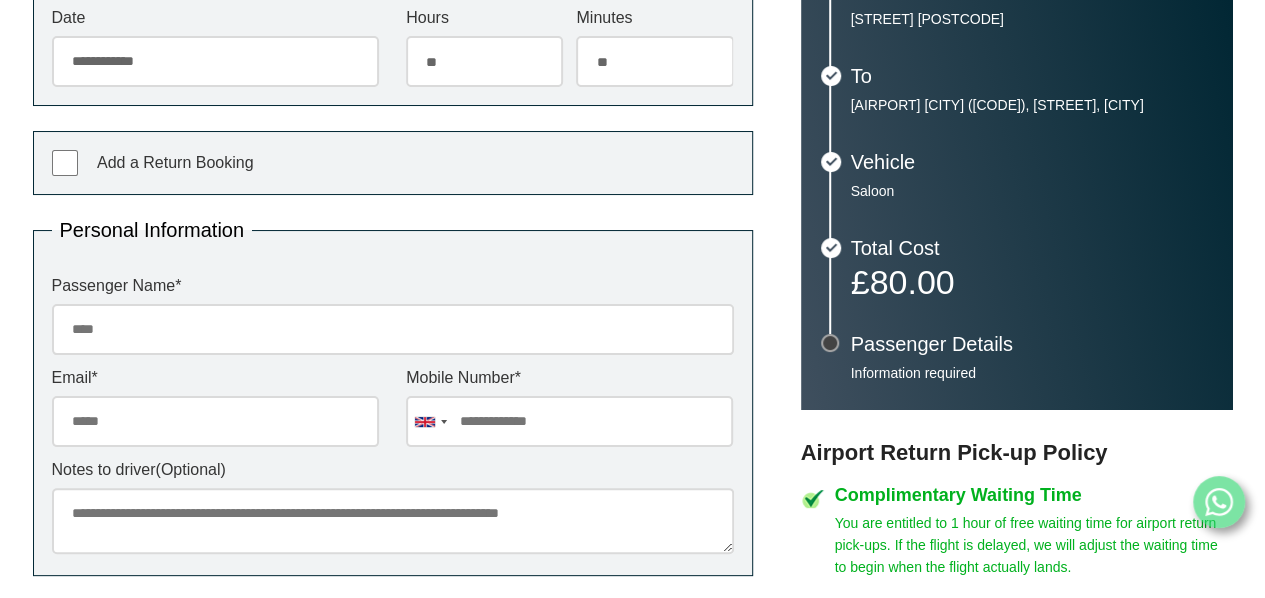 scroll, scrollTop: 576, scrollLeft: 0, axis: vertical 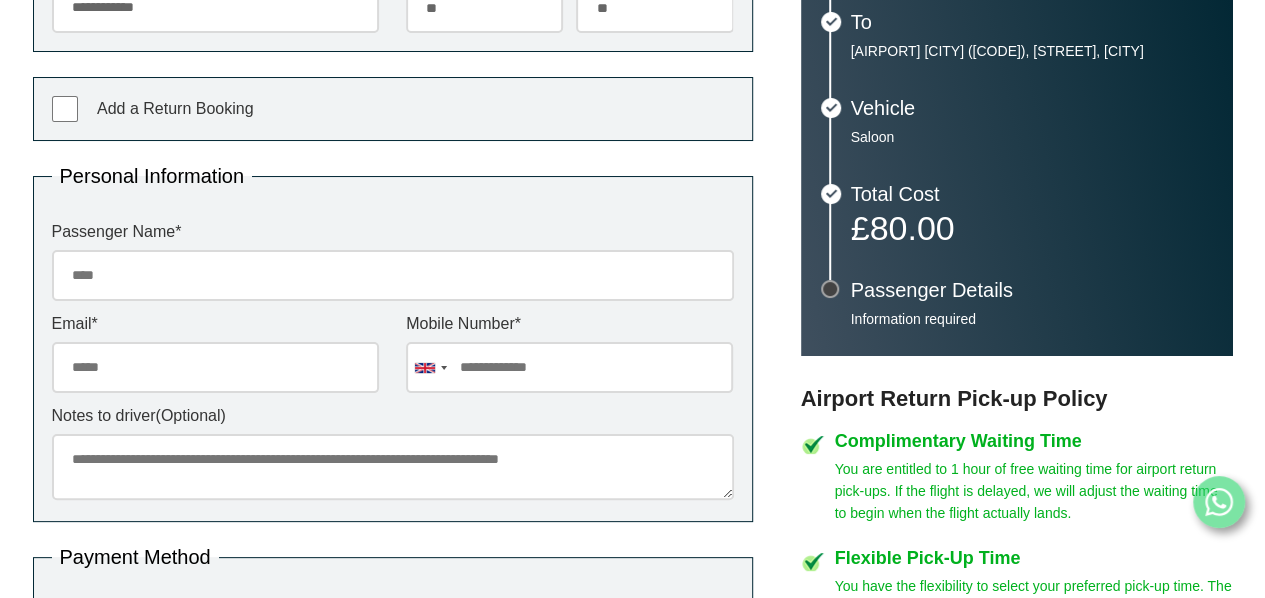 click on "Passenger Name  *" at bounding box center (393, 275) 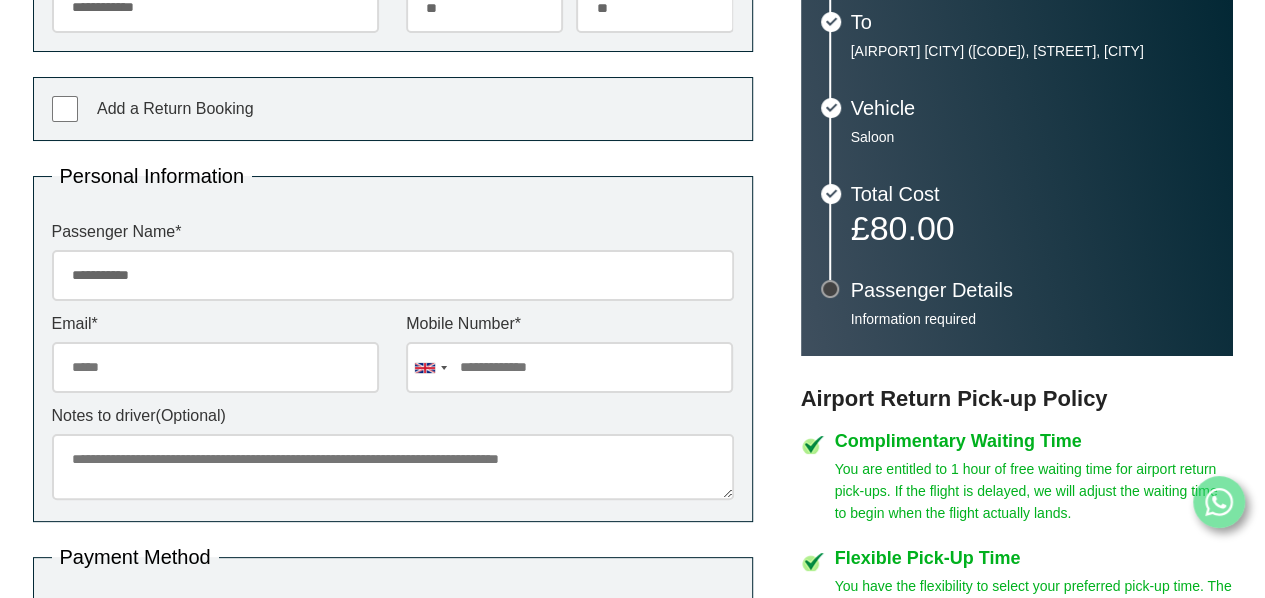 type on "**********" 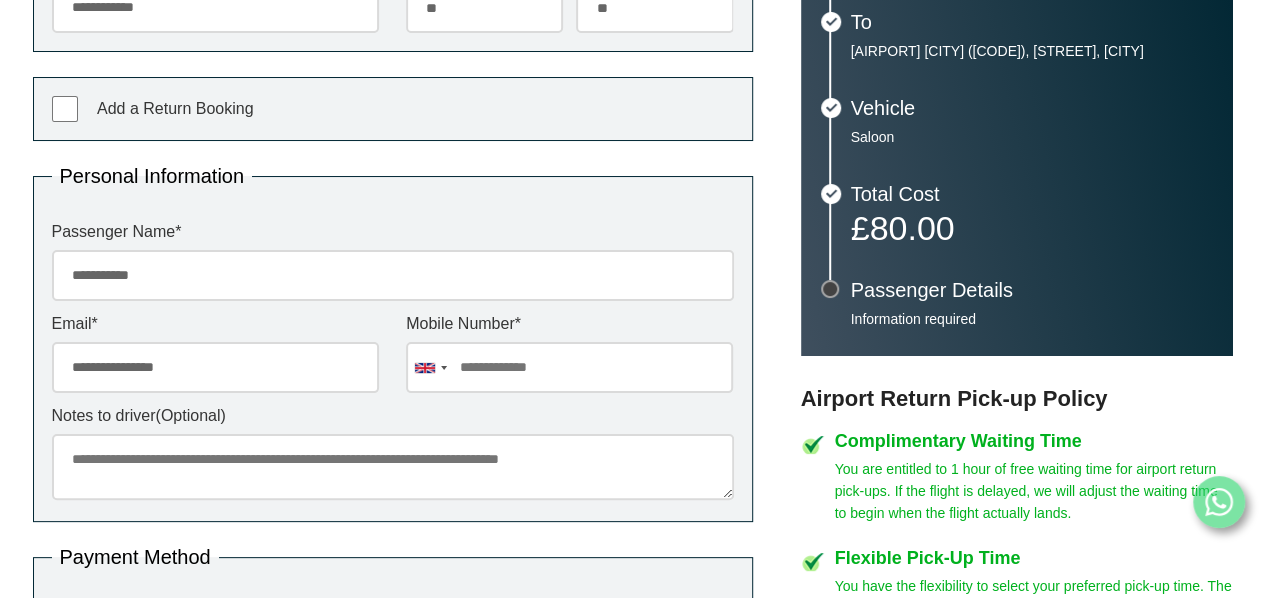 type on "**********" 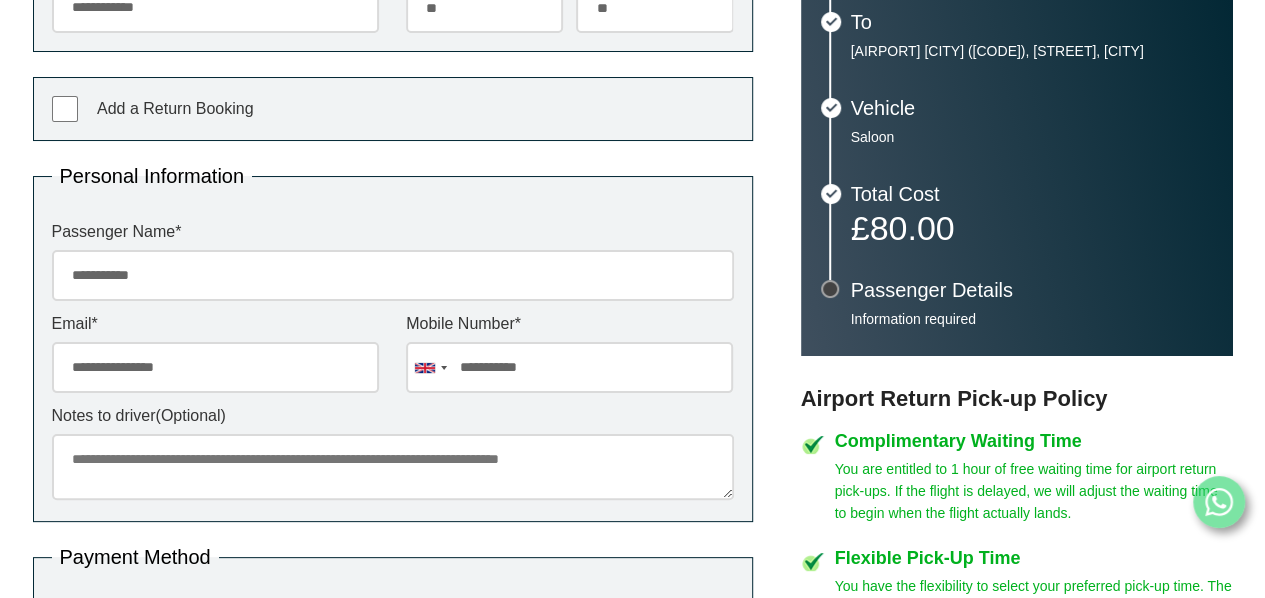 type on "**********" 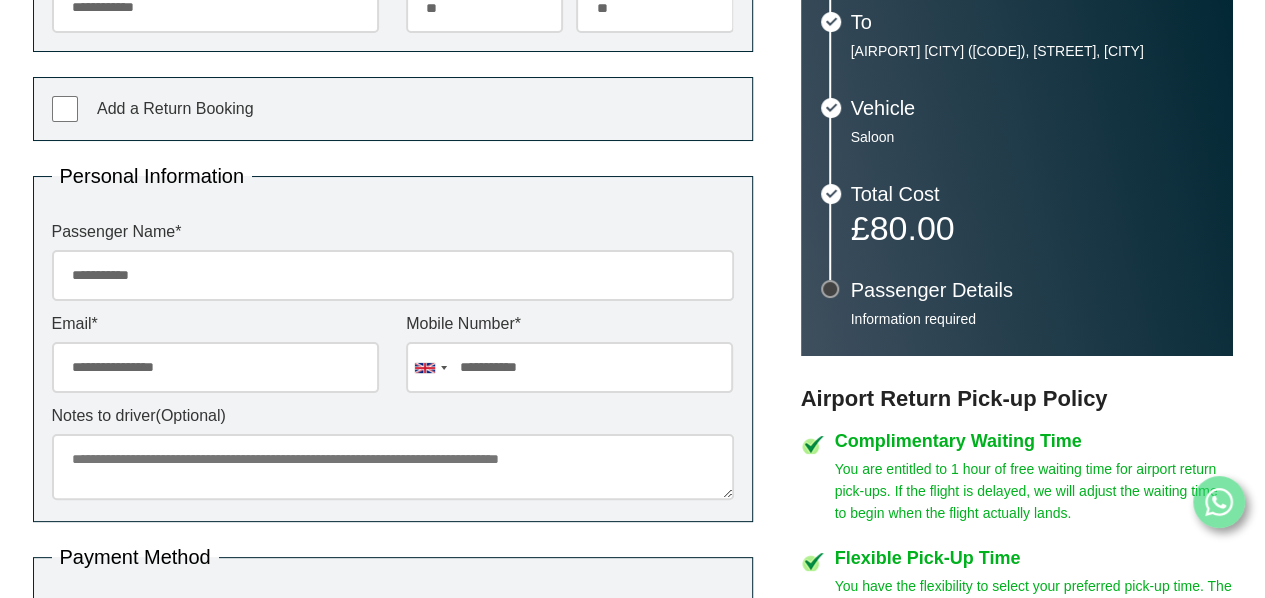 type on "*" 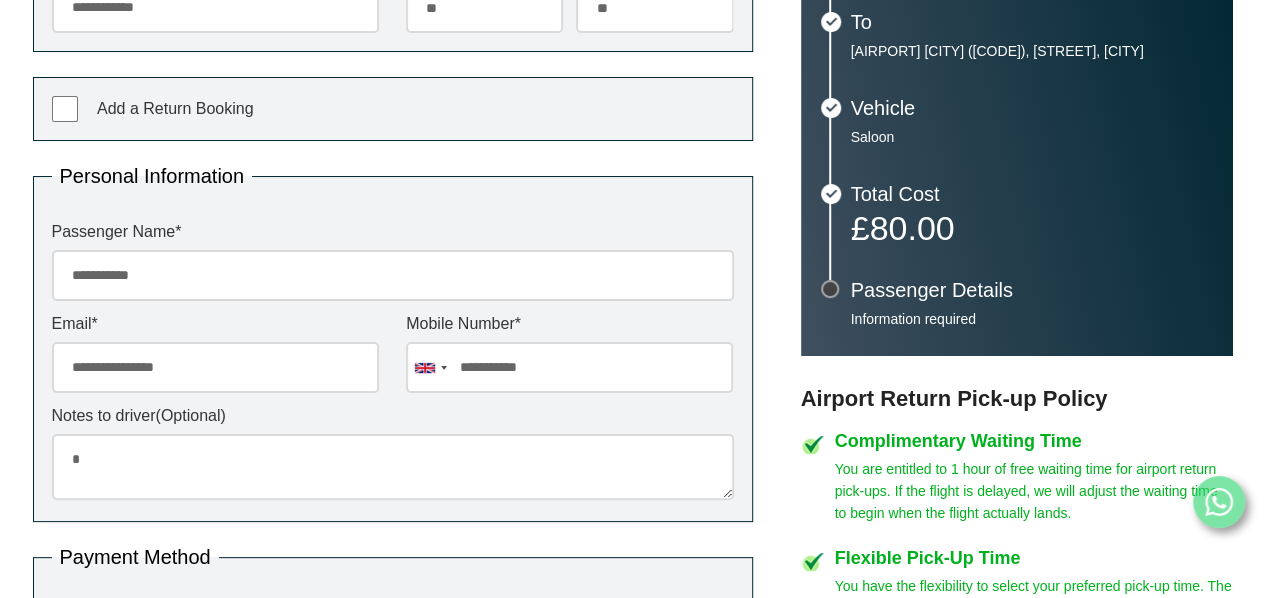 click on "*" at bounding box center [393, 467] 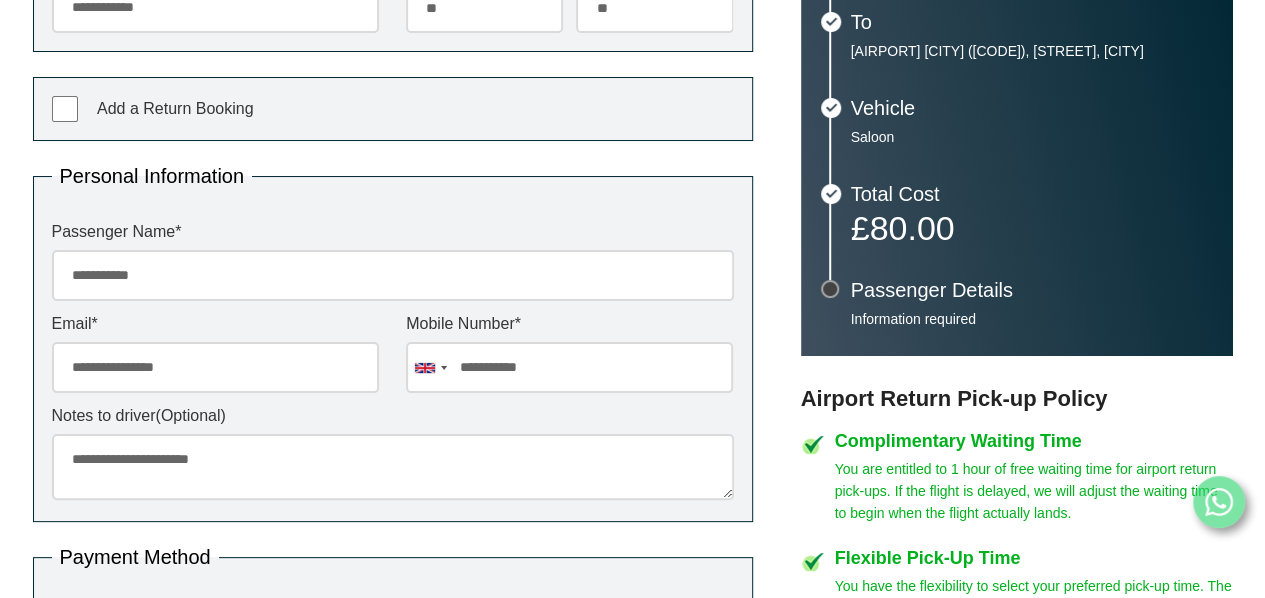 click on "*********" at bounding box center (0, 0) 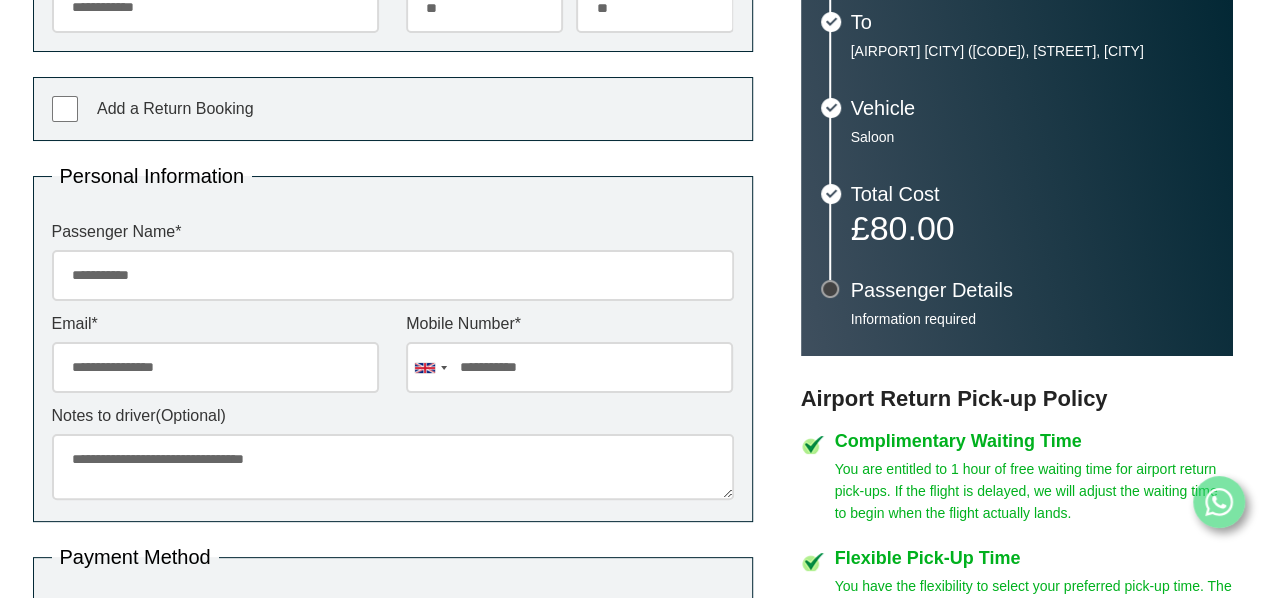 click on "**********" at bounding box center [393, 467] 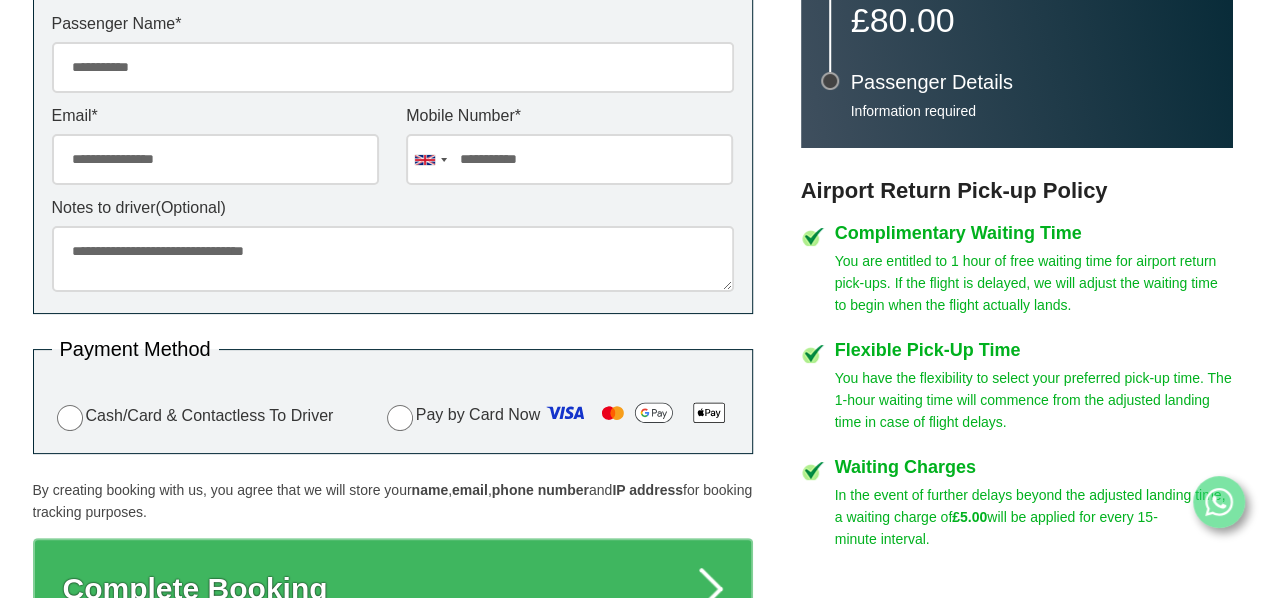 scroll, scrollTop: 812, scrollLeft: 0, axis: vertical 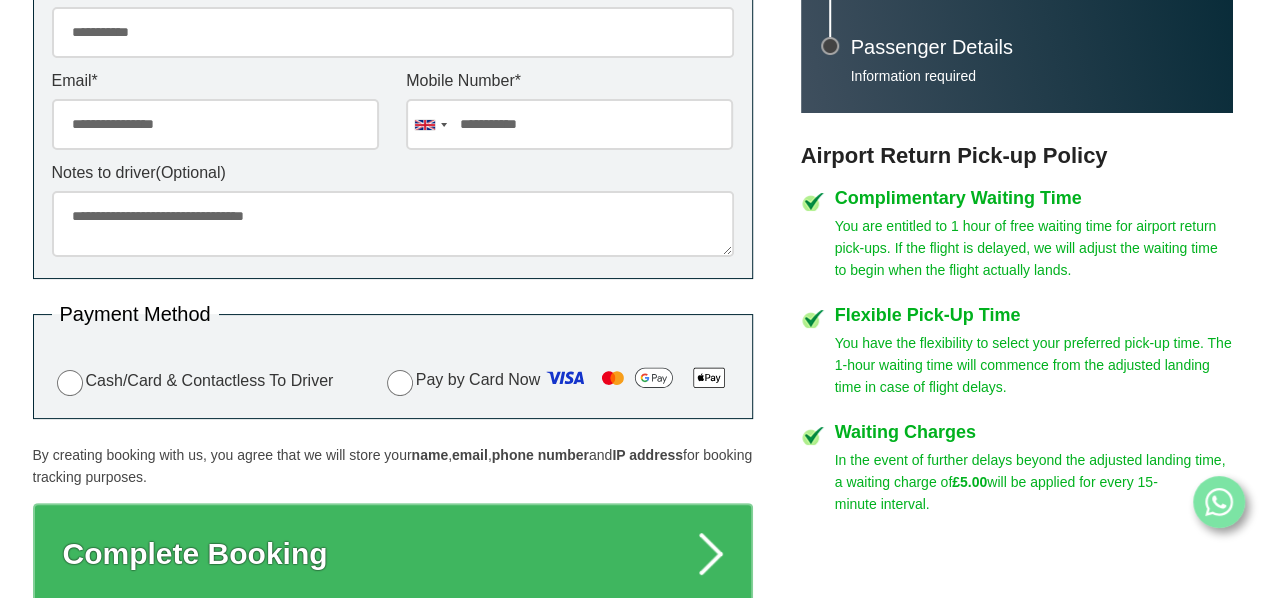 click on "**********" at bounding box center (393, 224) 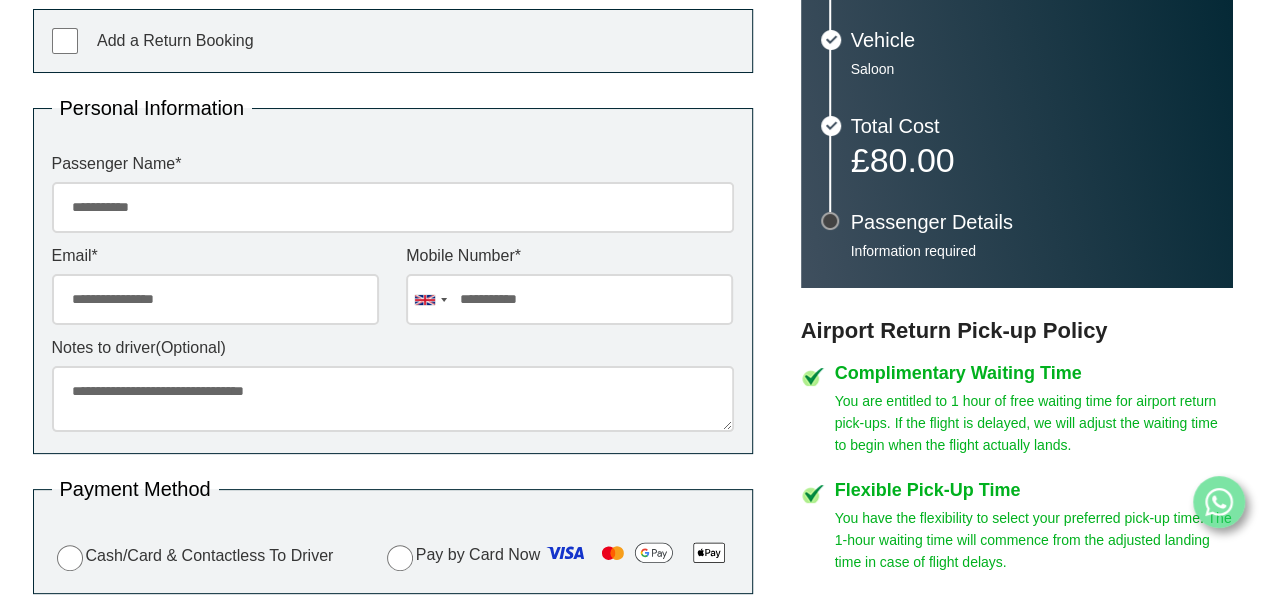 scroll, scrollTop: 675, scrollLeft: 0, axis: vertical 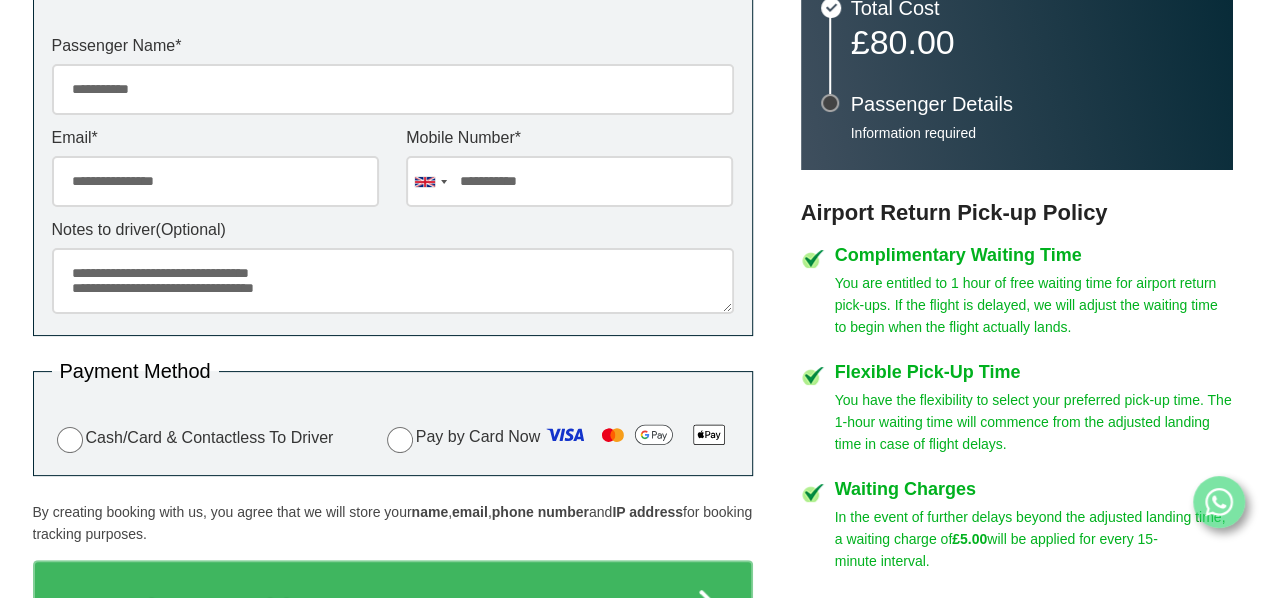 click on "**********" at bounding box center (393, 281) 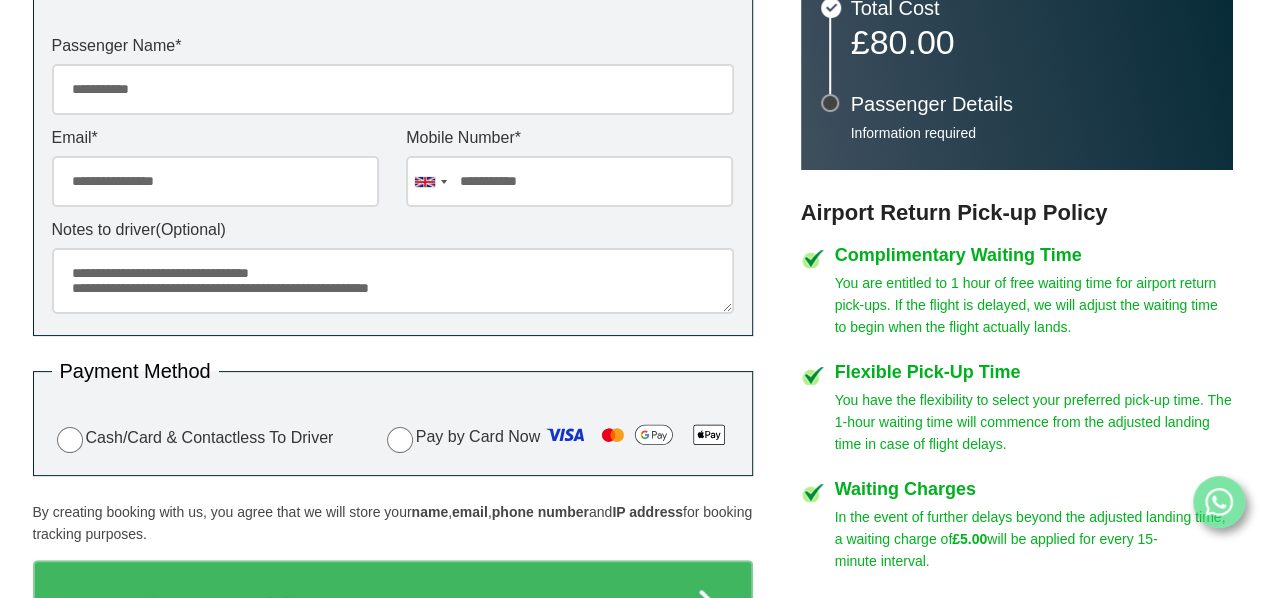 click on "*********" at bounding box center (0, 0) 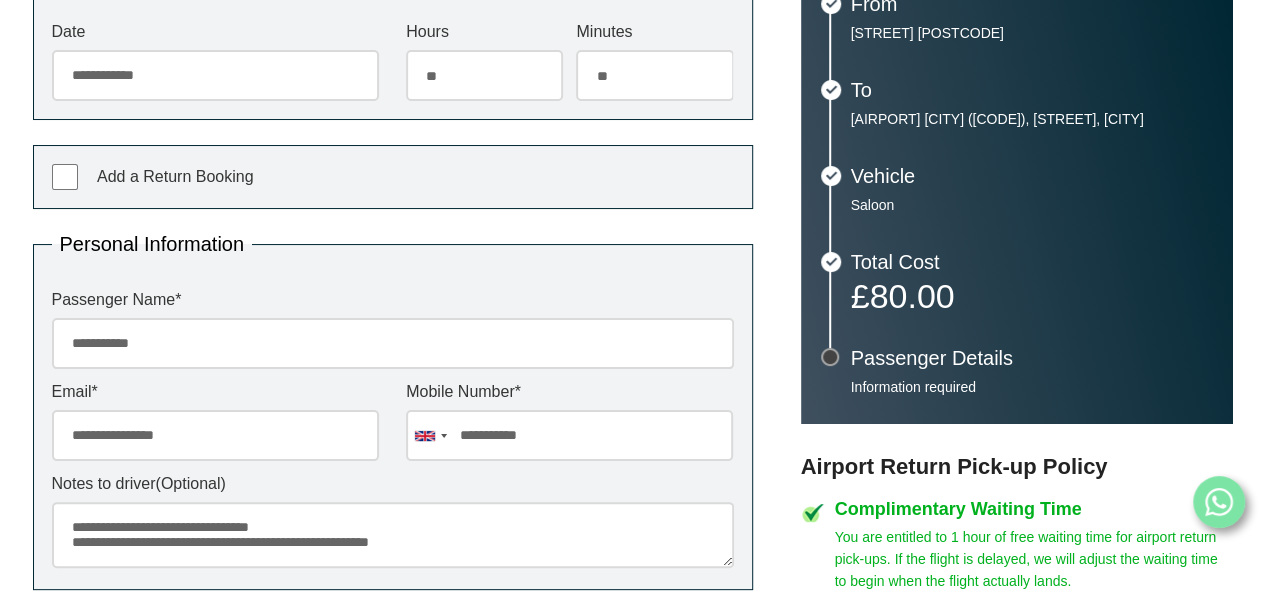 scroll, scrollTop: 513, scrollLeft: 0, axis: vertical 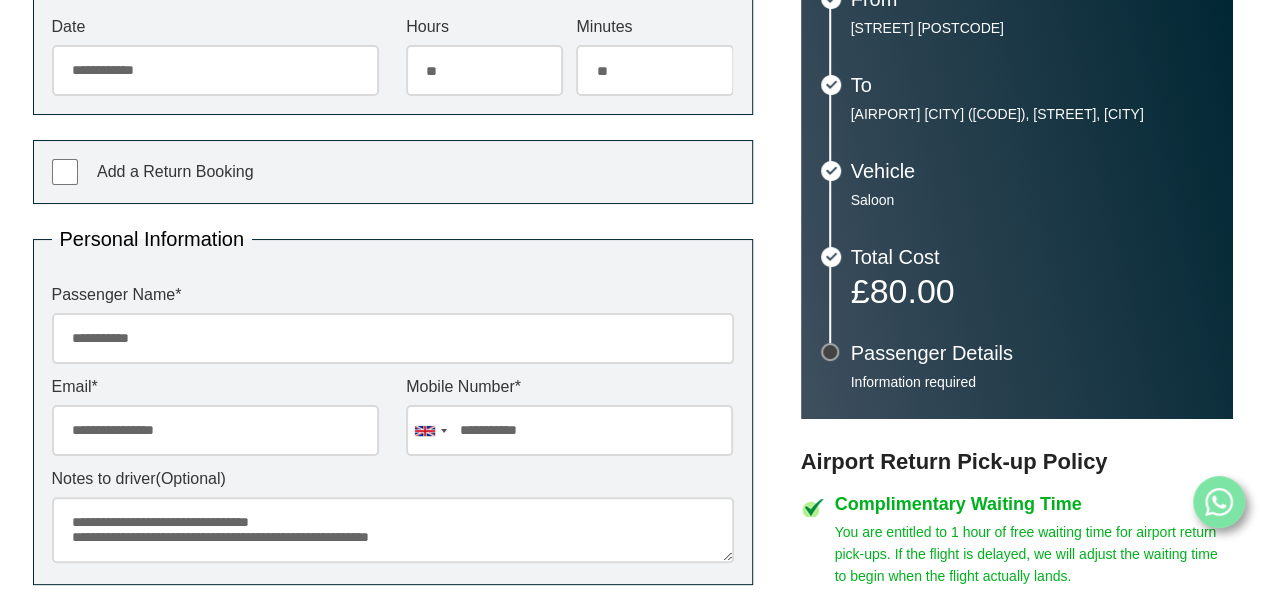 click on "**********" at bounding box center [393, 530] 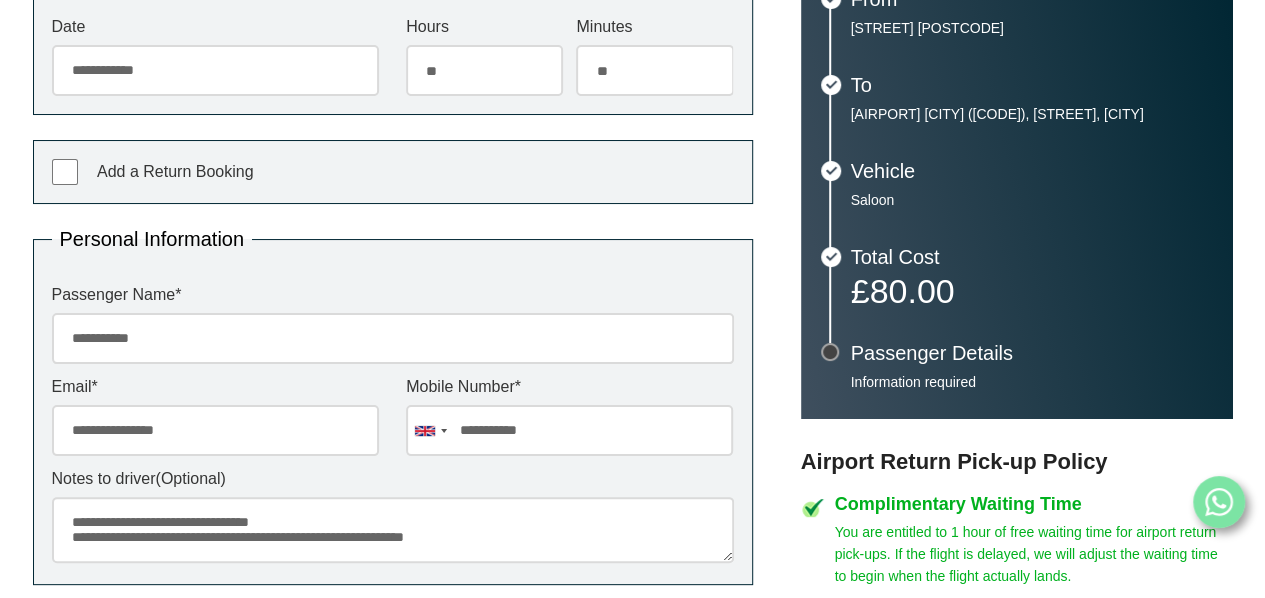 click on "**********" at bounding box center [393, 530] 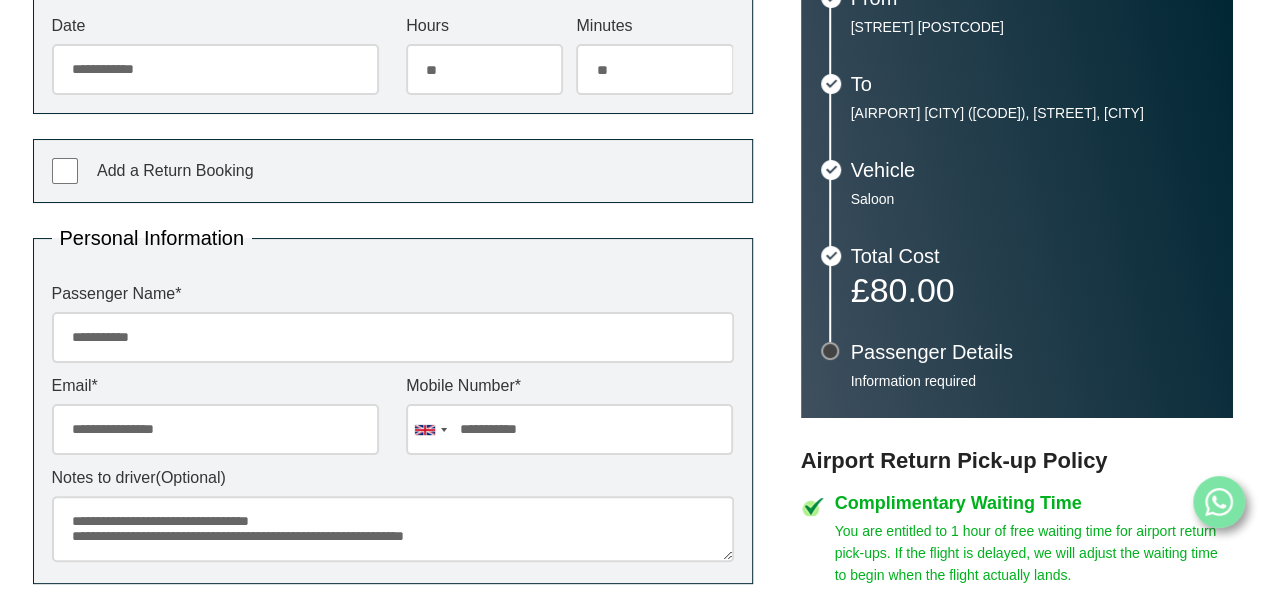 click on "*********" at bounding box center (0, 0) 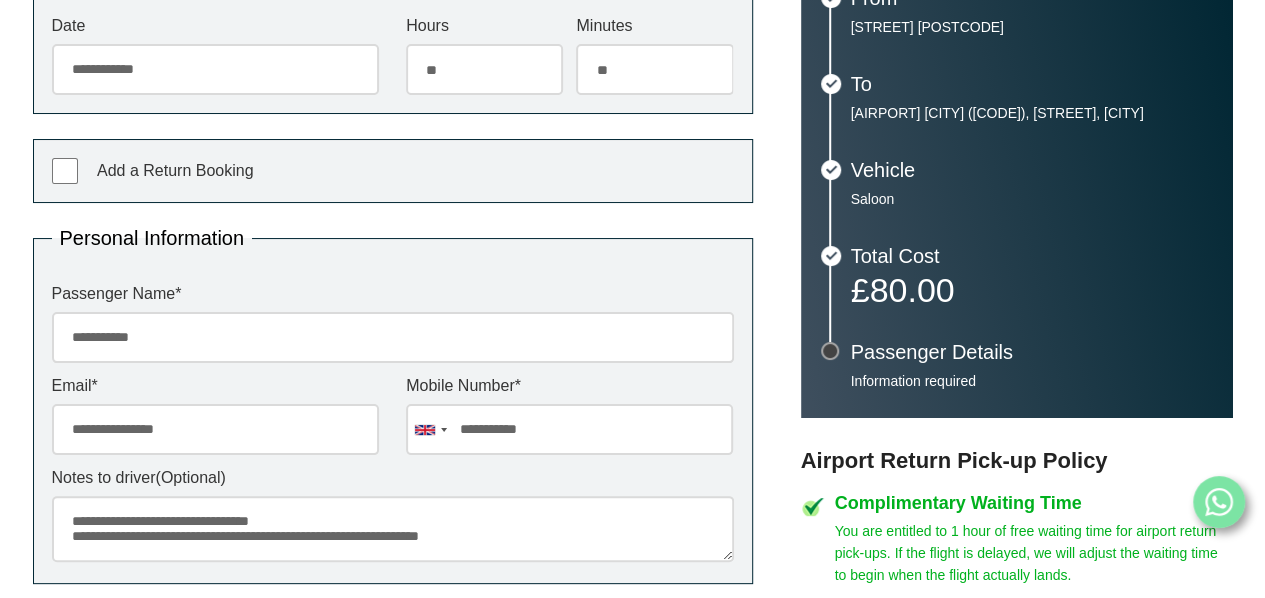 click 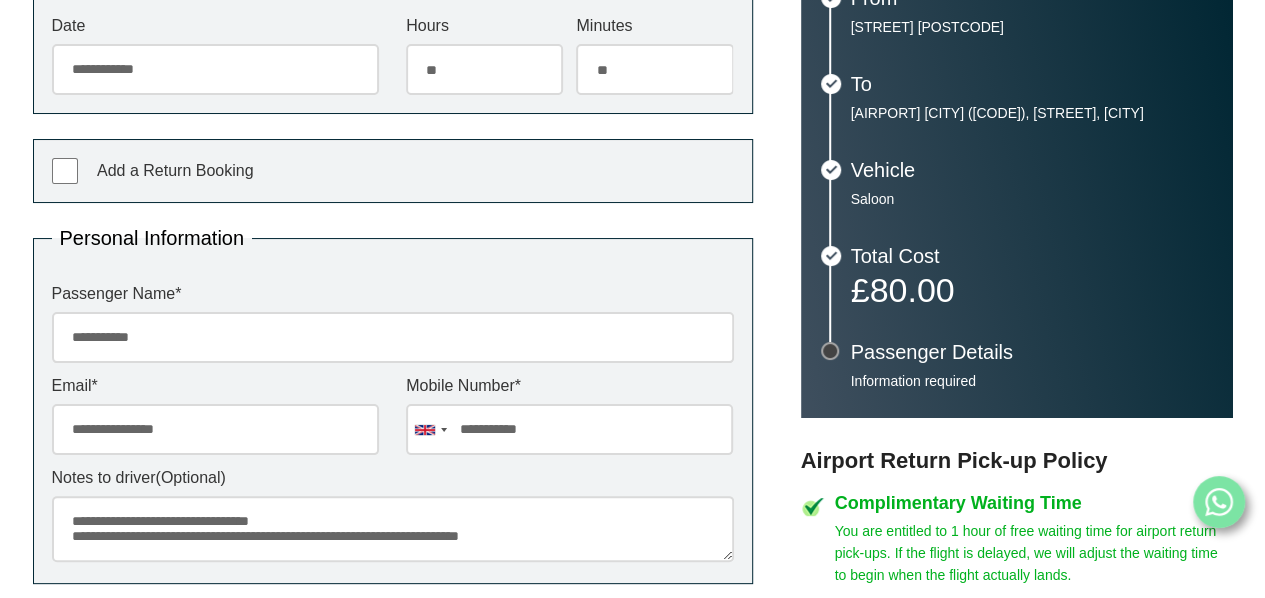 click on "**********" at bounding box center [393, 529] 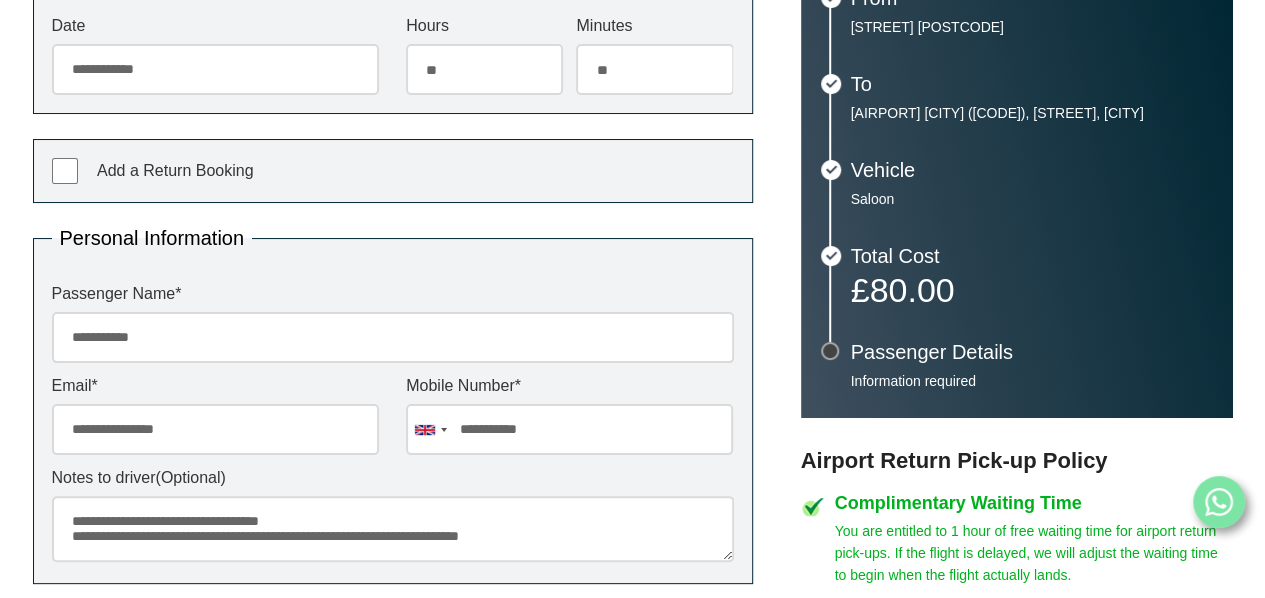 scroll, scrollTop: 0, scrollLeft: 0, axis: both 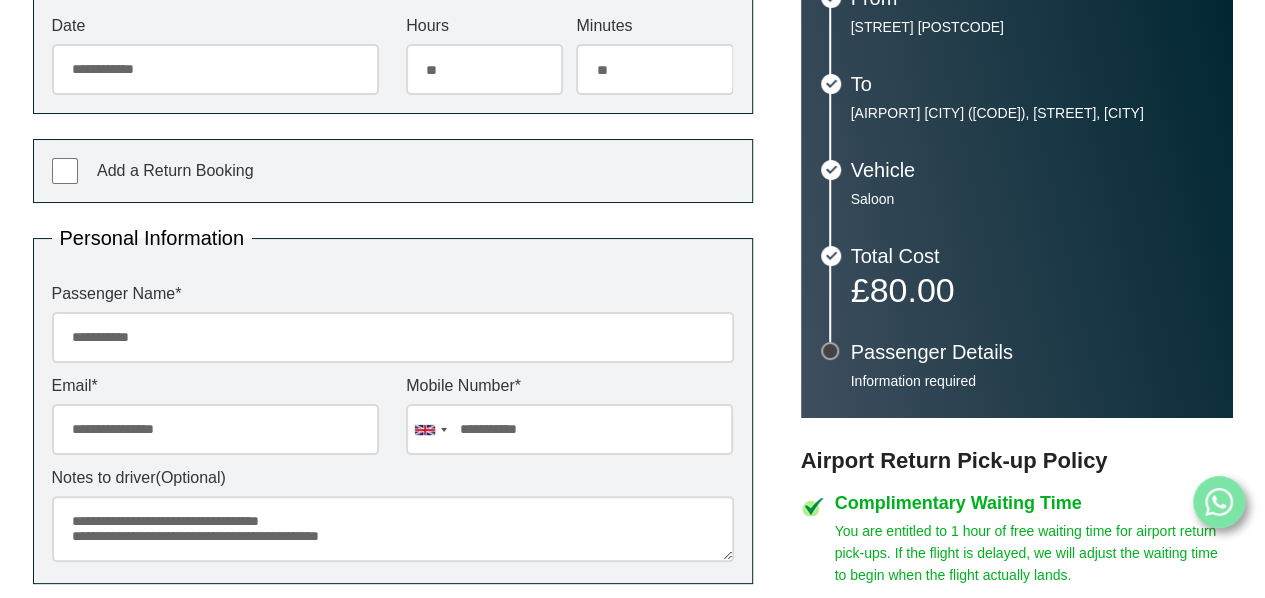 click on "**********" at bounding box center [393, 529] 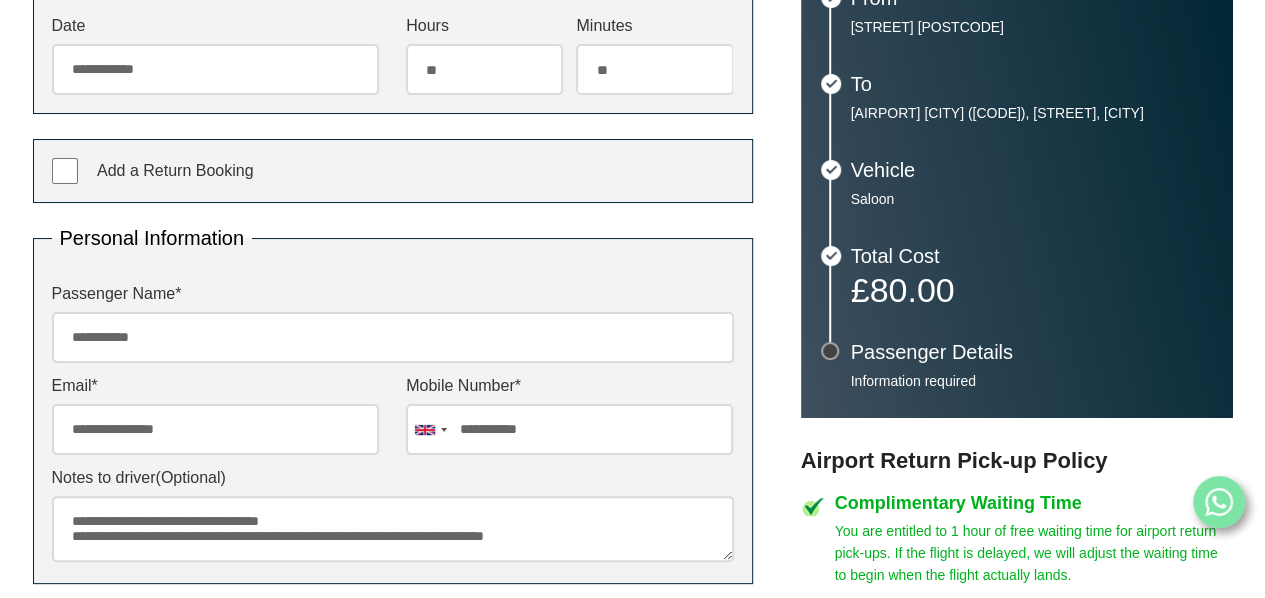click on "*****" at bounding box center (0, 0) 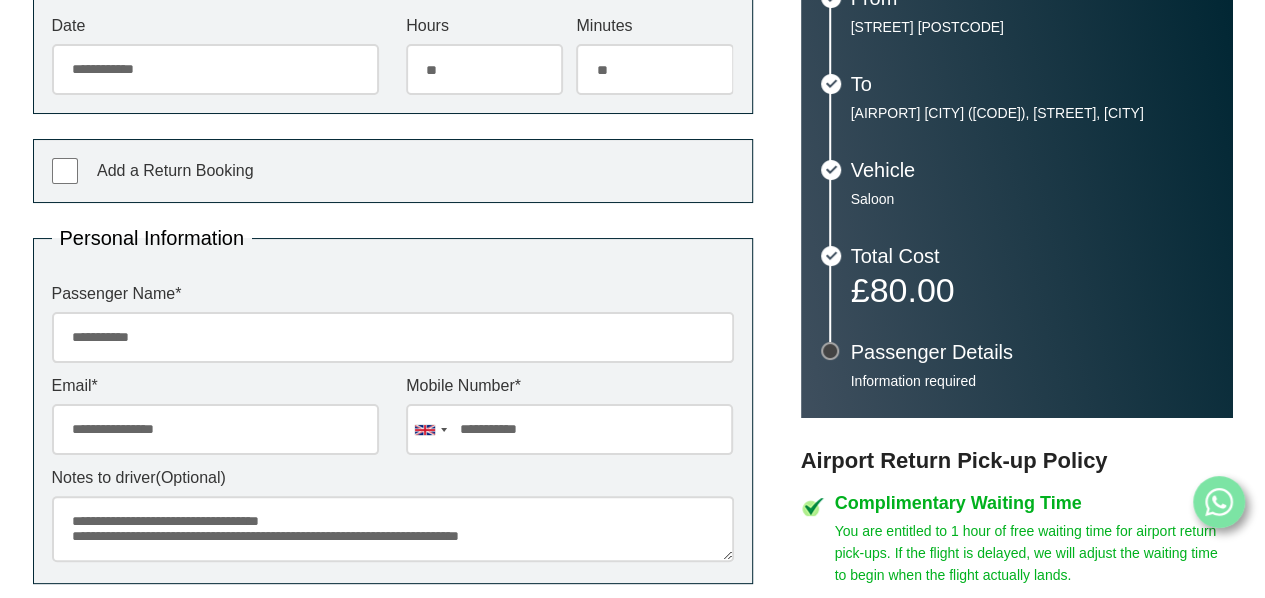 click on "**********" at bounding box center [393, 406] 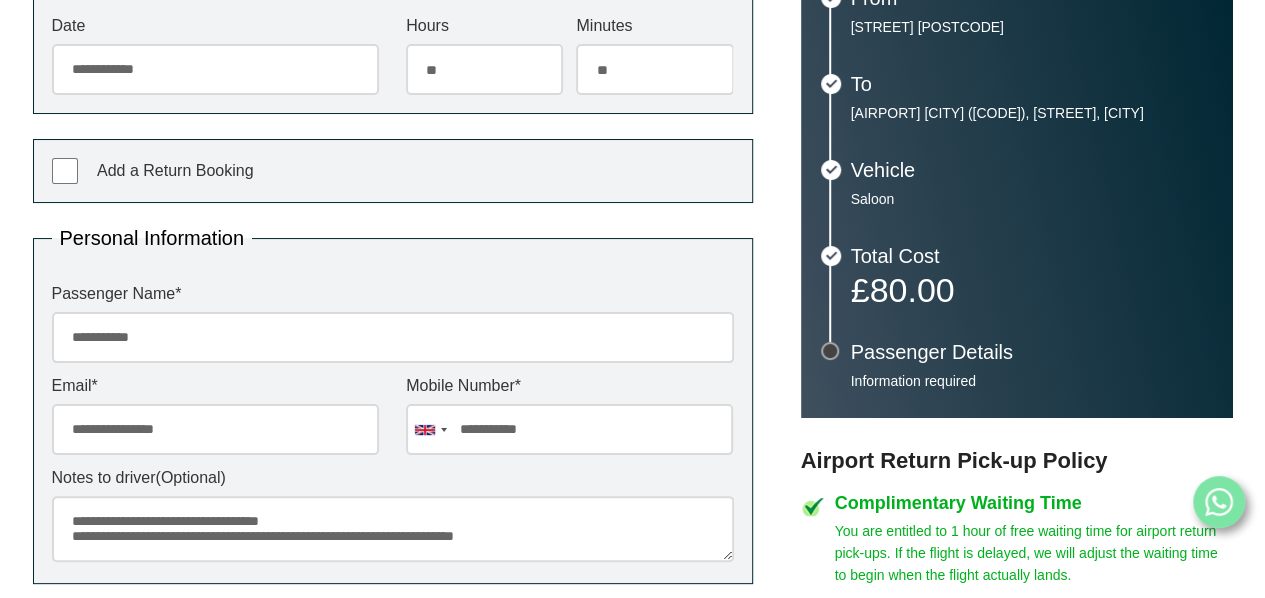drag, startPoint x: 670, startPoint y: 563, endPoint x: 660, endPoint y: 543, distance: 22.36068 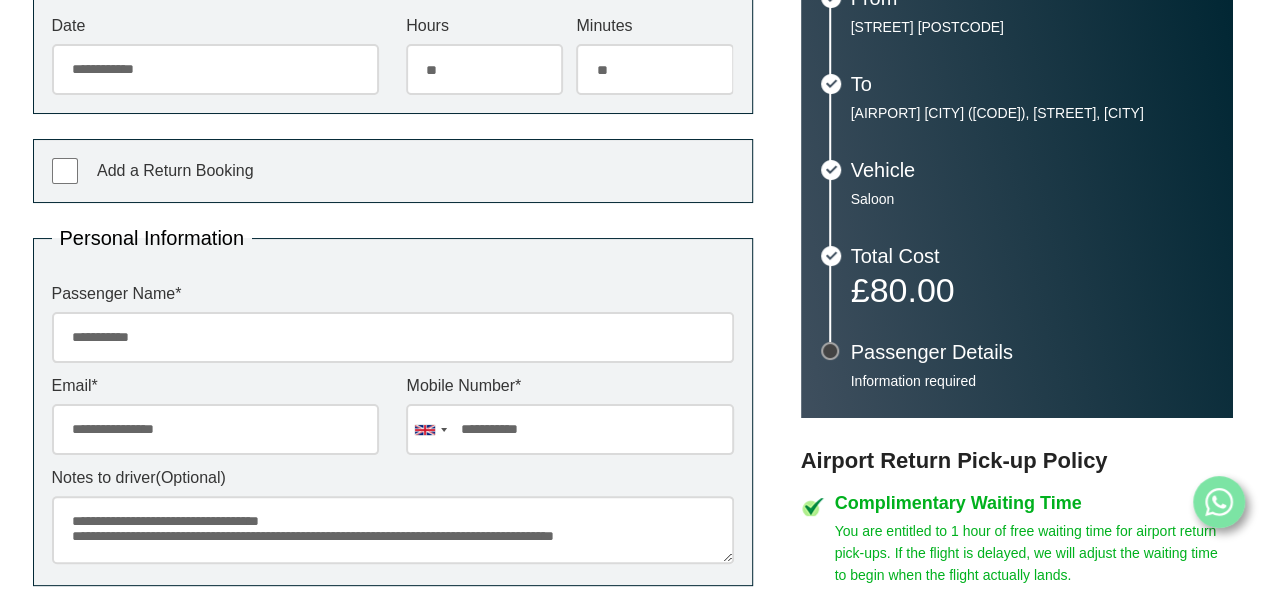 scroll, scrollTop: 16, scrollLeft: 0, axis: vertical 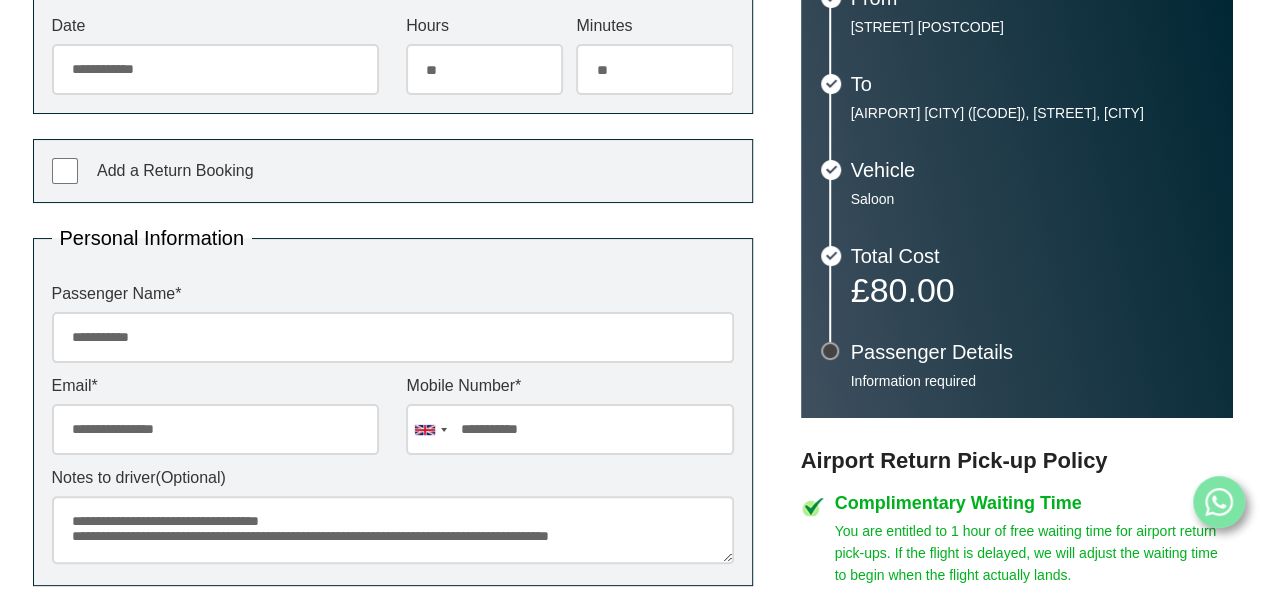 click on "**********" at bounding box center [393, 530] 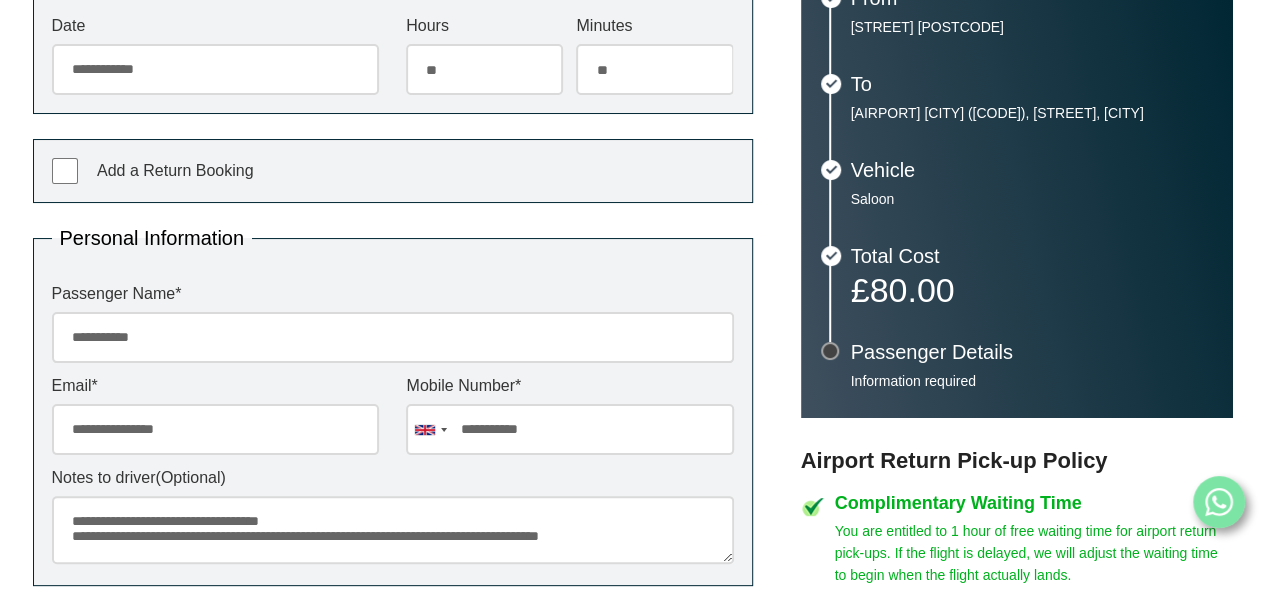 scroll, scrollTop: 0, scrollLeft: 0, axis: both 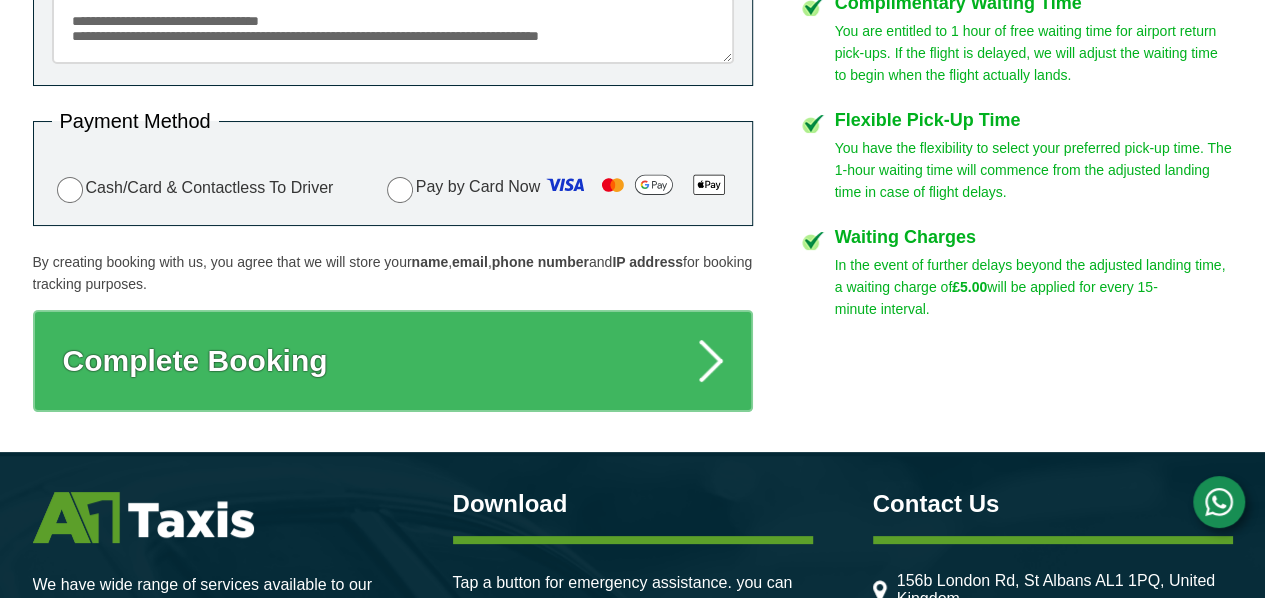 click on "**********" at bounding box center (393, 30) 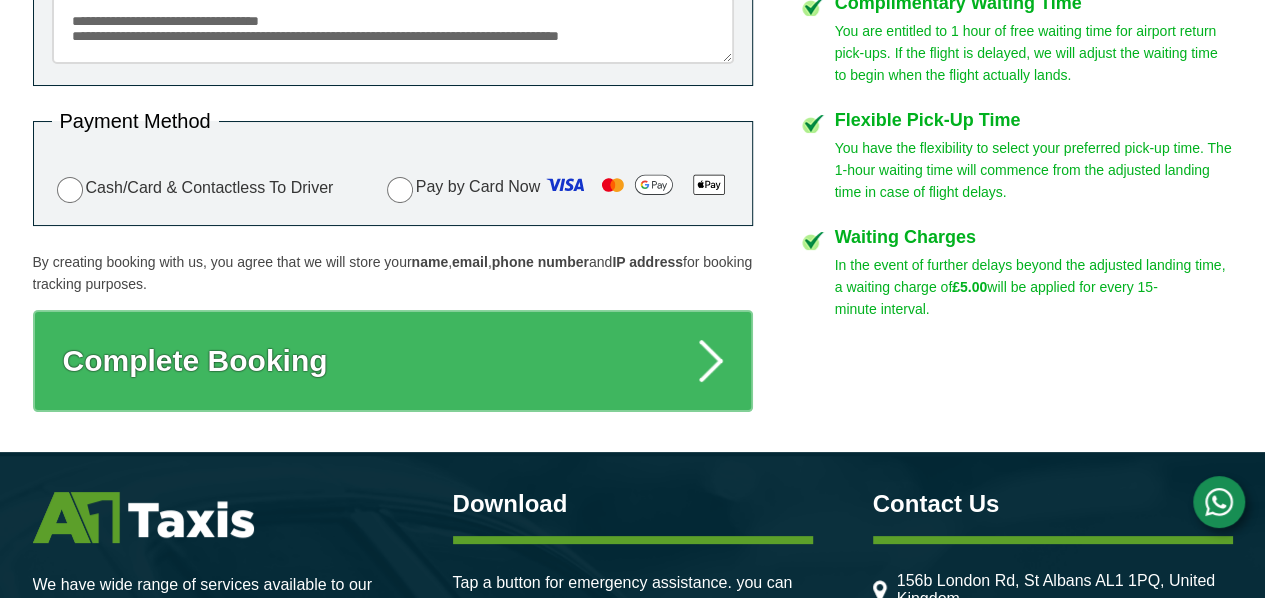 click on "**********" at bounding box center [393, 30] 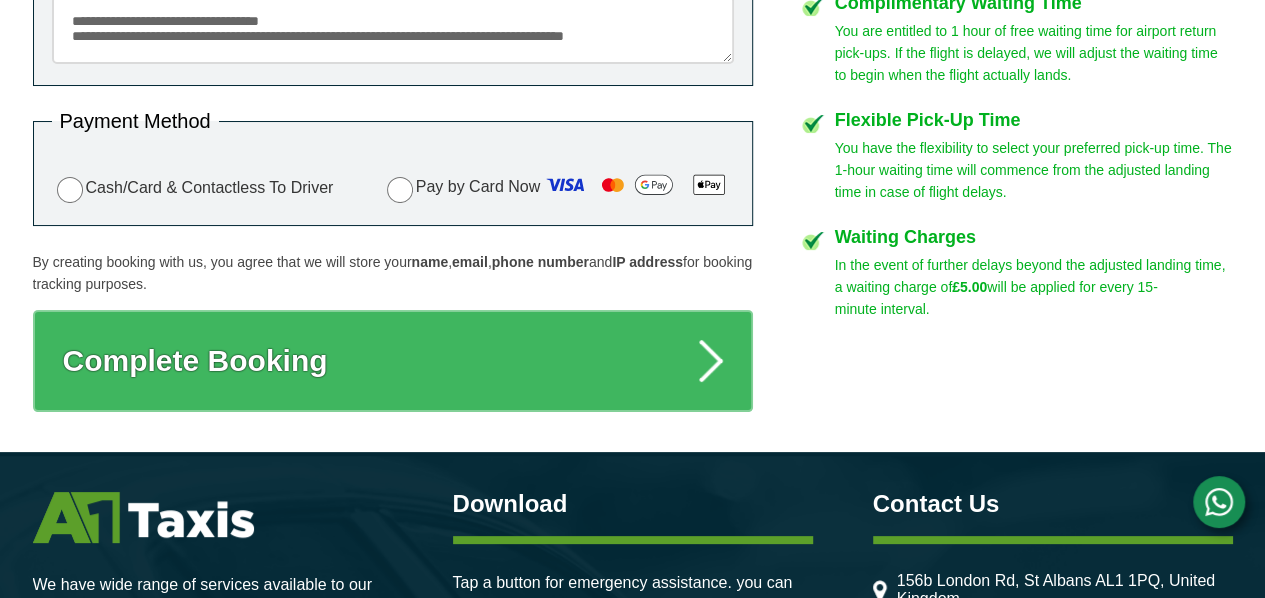 scroll, scrollTop: 7, scrollLeft: 0, axis: vertical 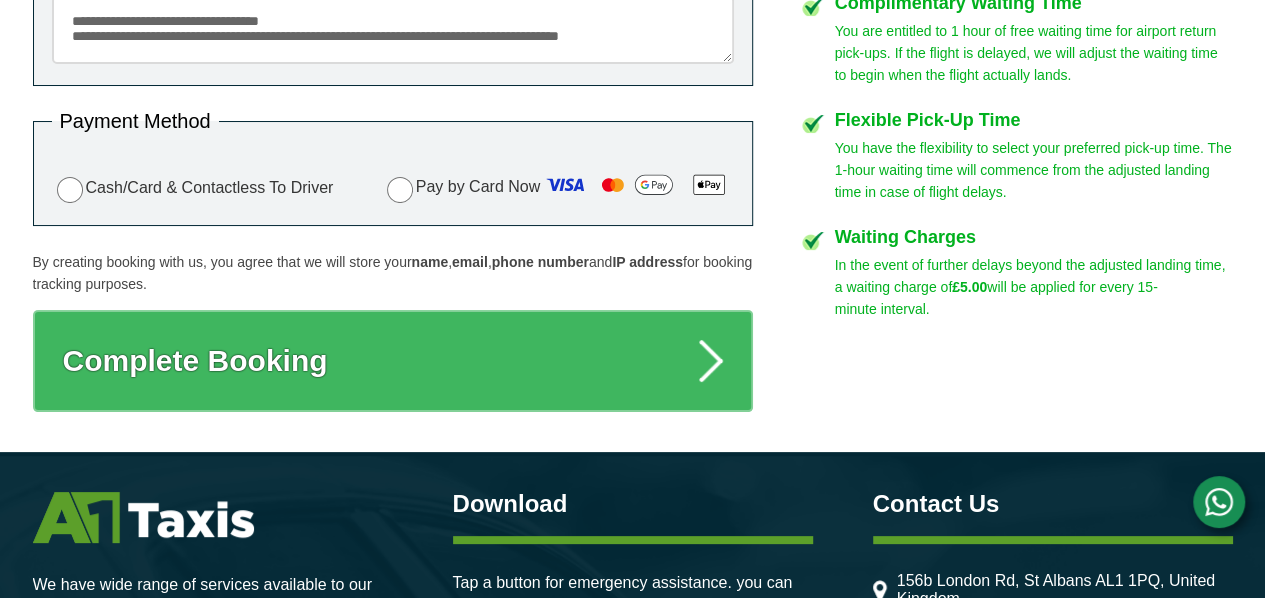 click on "**********" at bounding box center (393, -93) 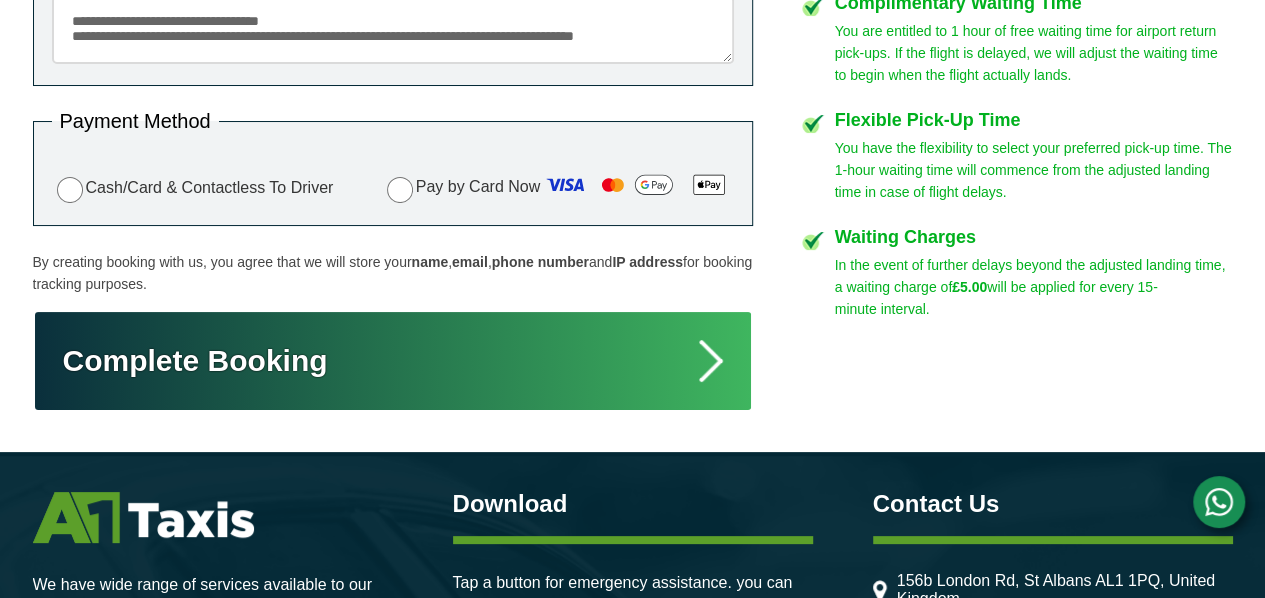 type on "**********" 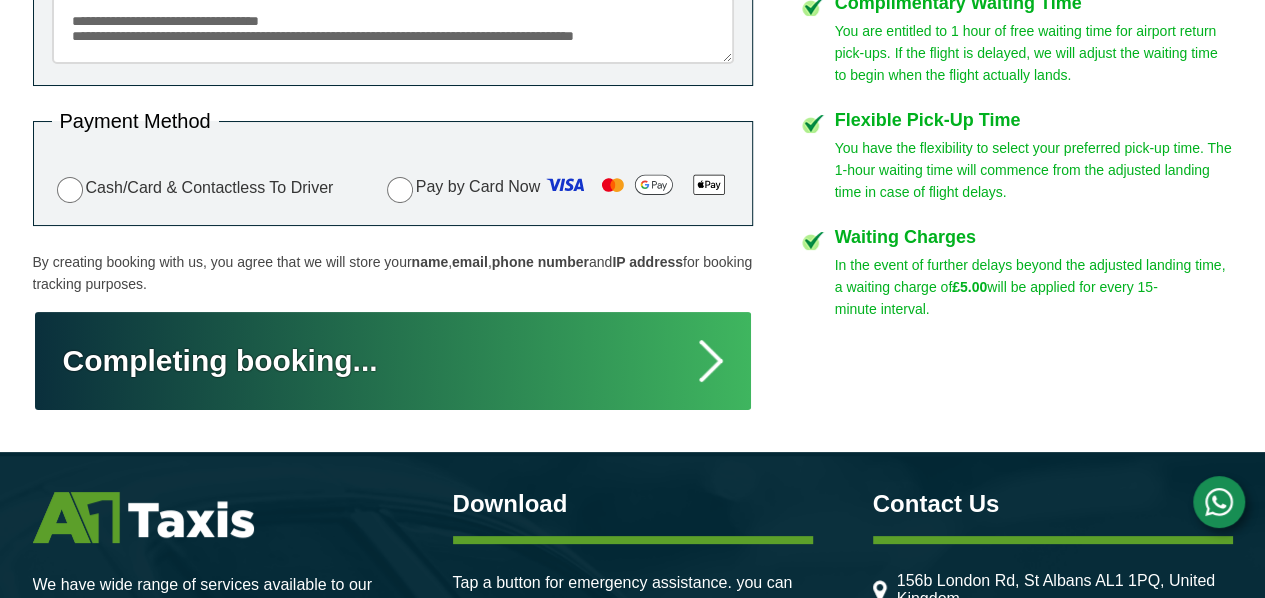 type on "**********" 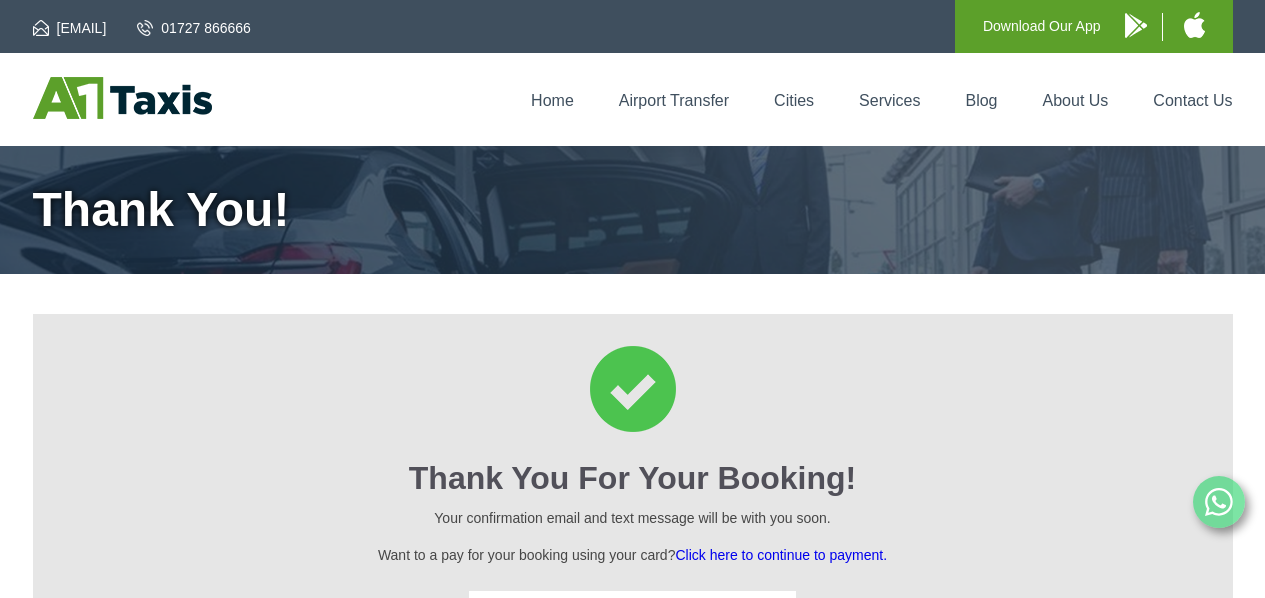 scroll, scrollTop: 0, scrollLeft: 0, axis: both 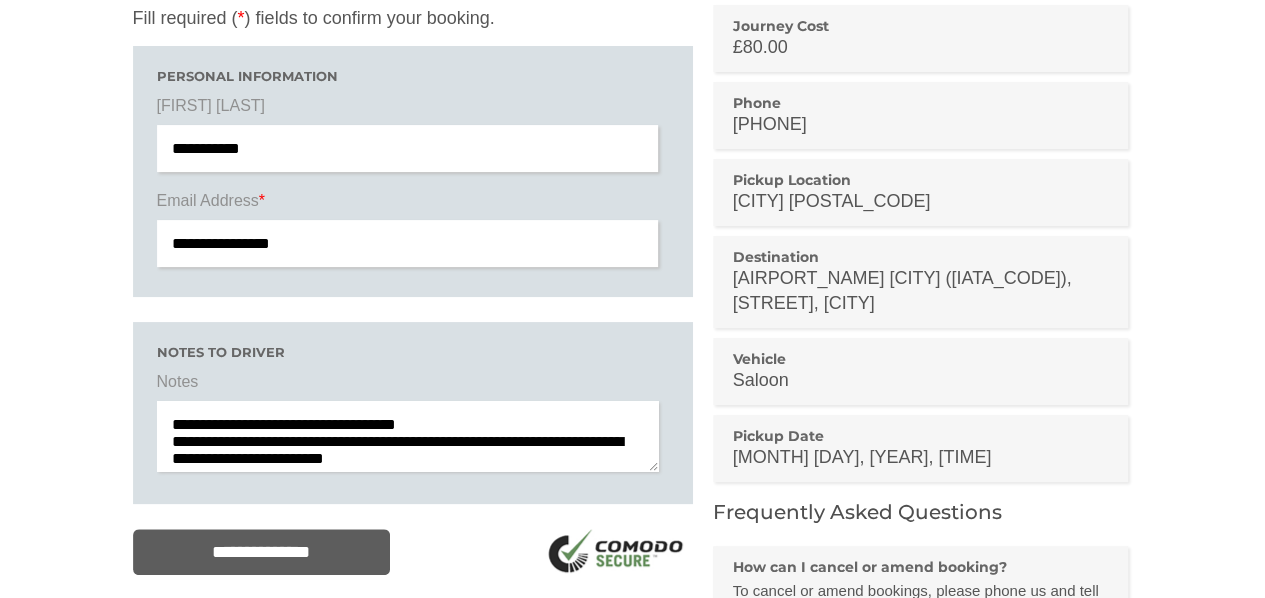 click on "[CITY] [POSTAL_CODE]" at bounding box center [921, 201] 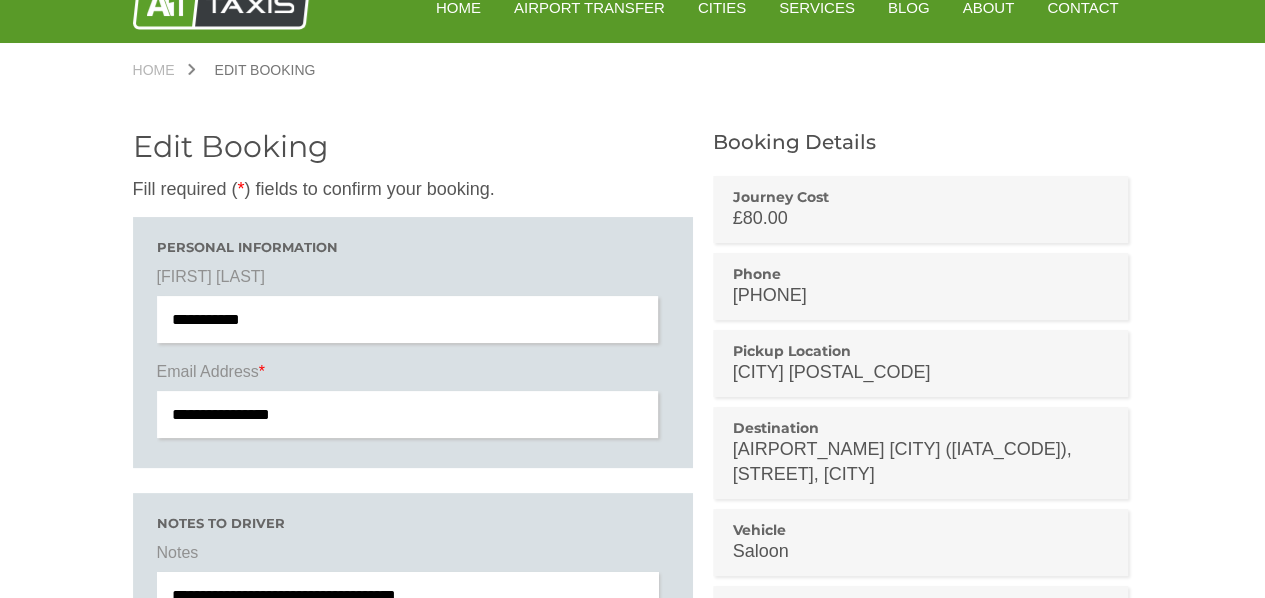 scroll, scrollTop: 0, scrollLeft: 0, axis: both 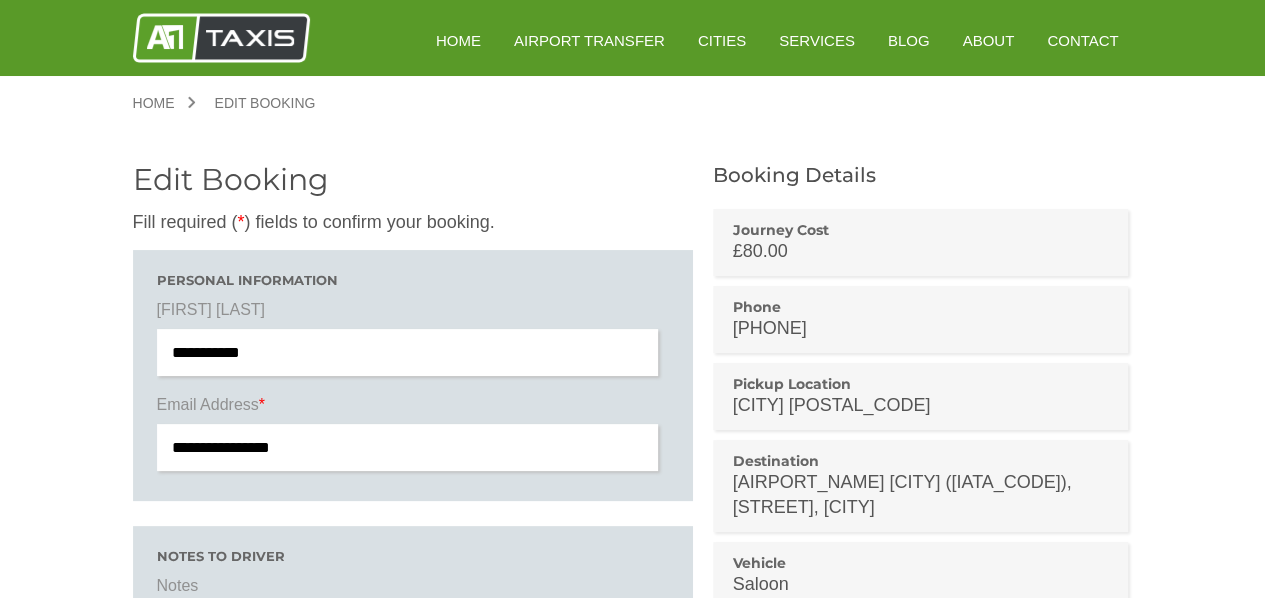 click on "Home" at bounding box center [164, 103] 